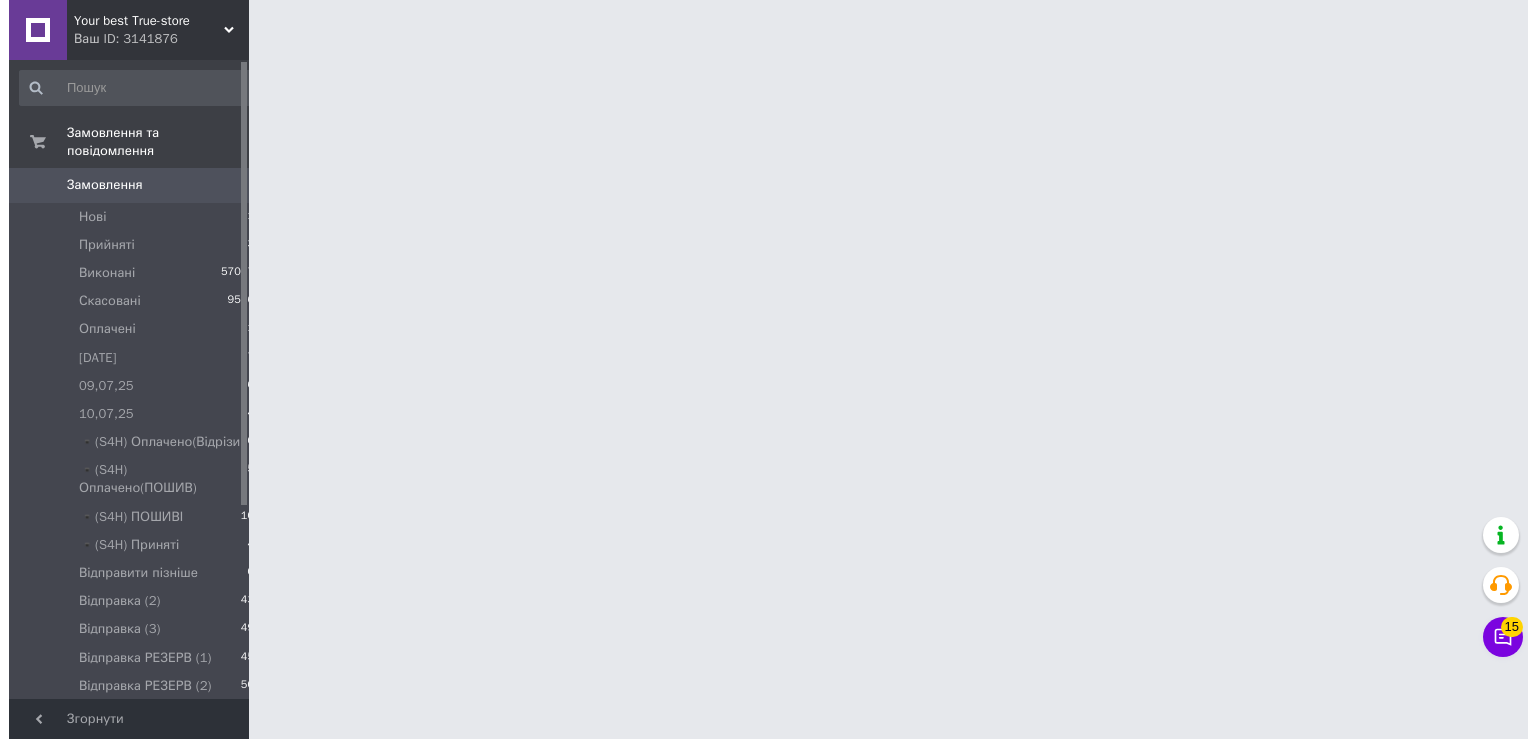 scroll, scrollTop: 0, scrollLeft: 0, axis: both 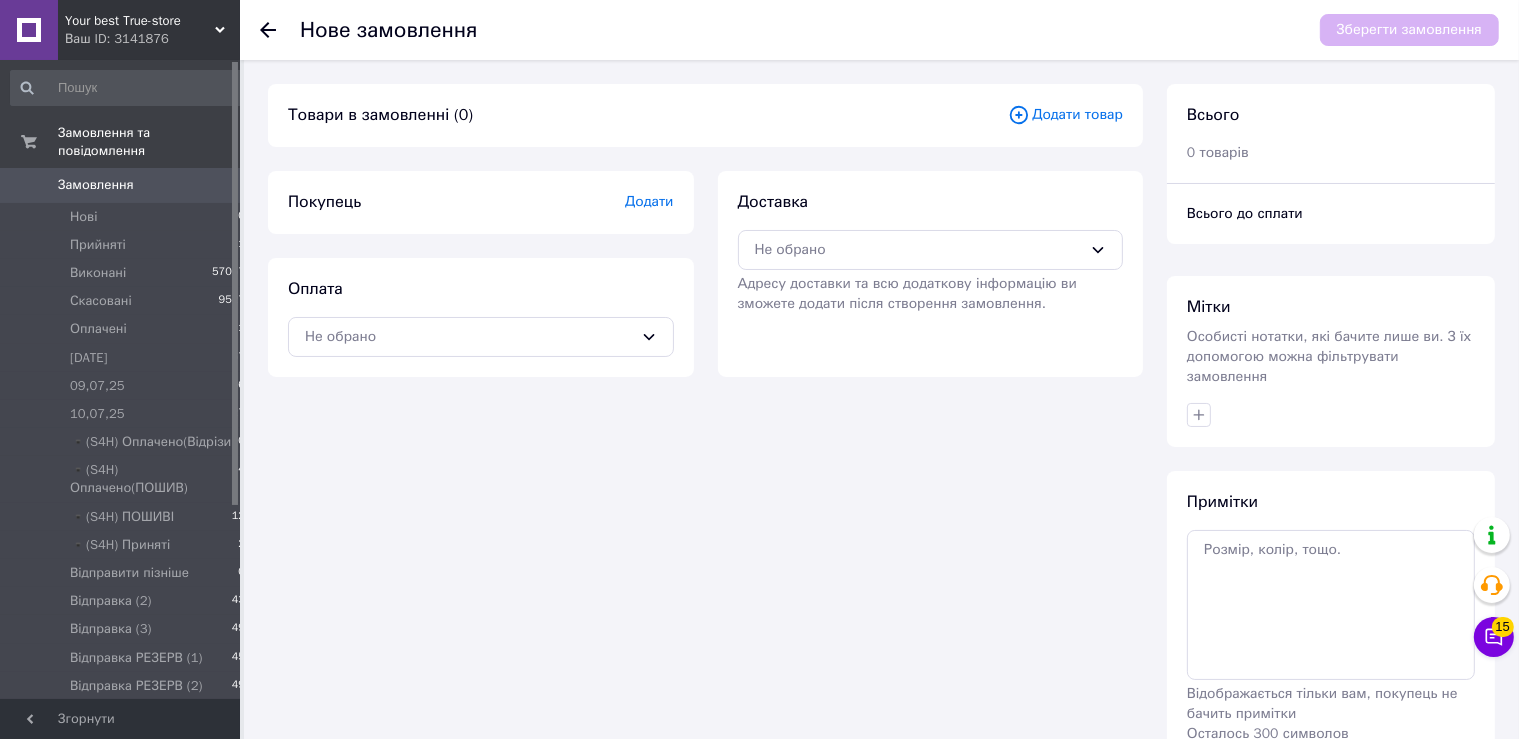 click 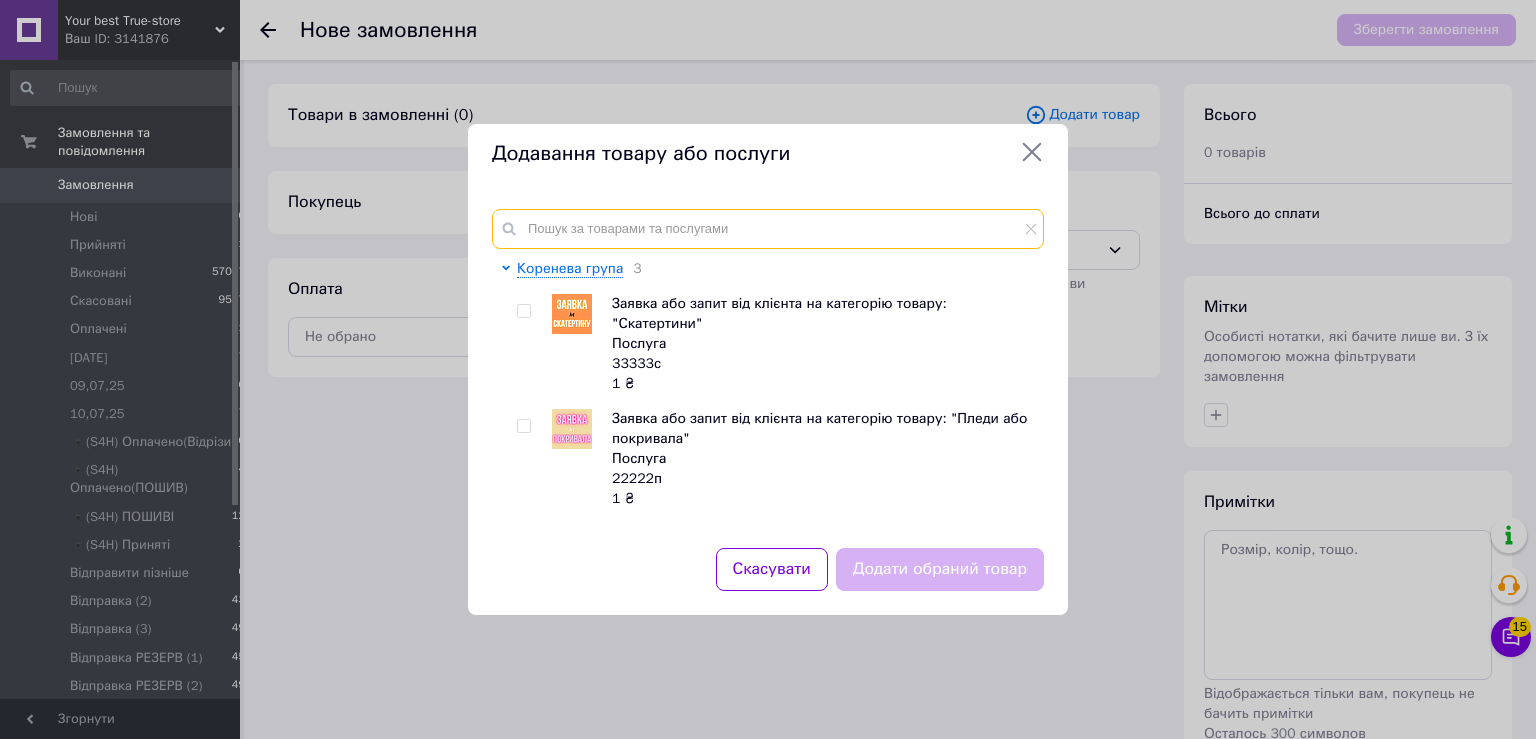click at bounding box center (768, 229) 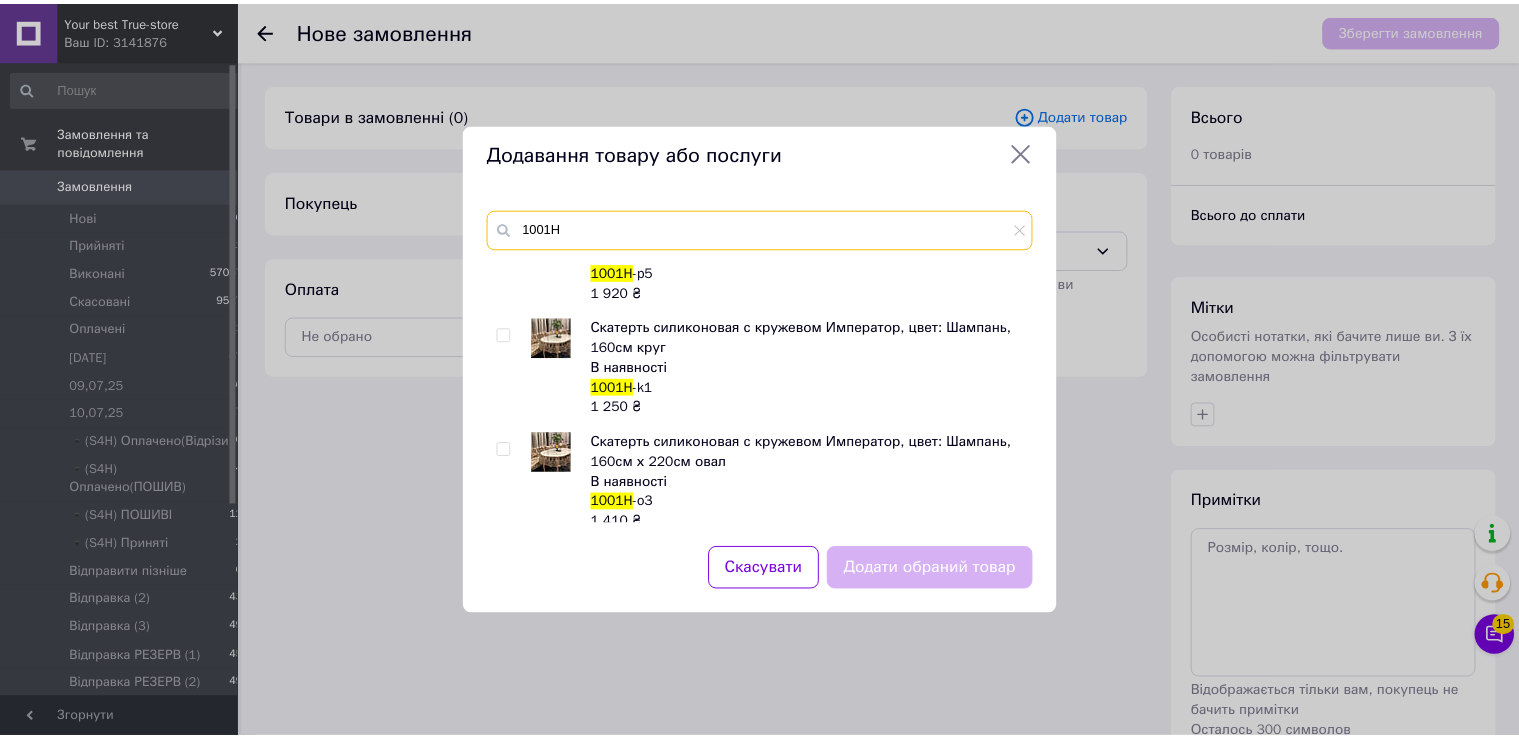 scroll, scrollTop: 552, scrollLeft: 0, axis: vertical 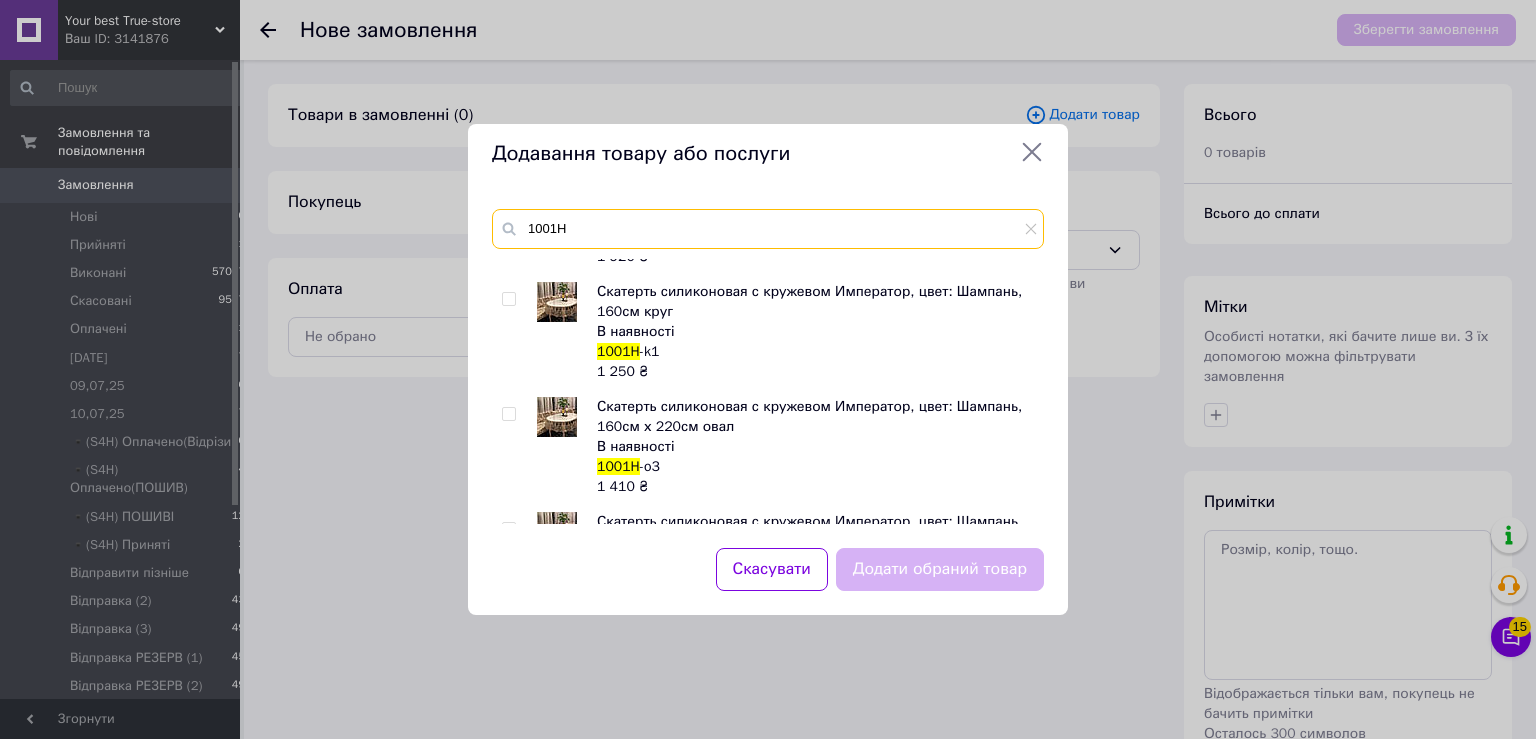 type on "1001H" 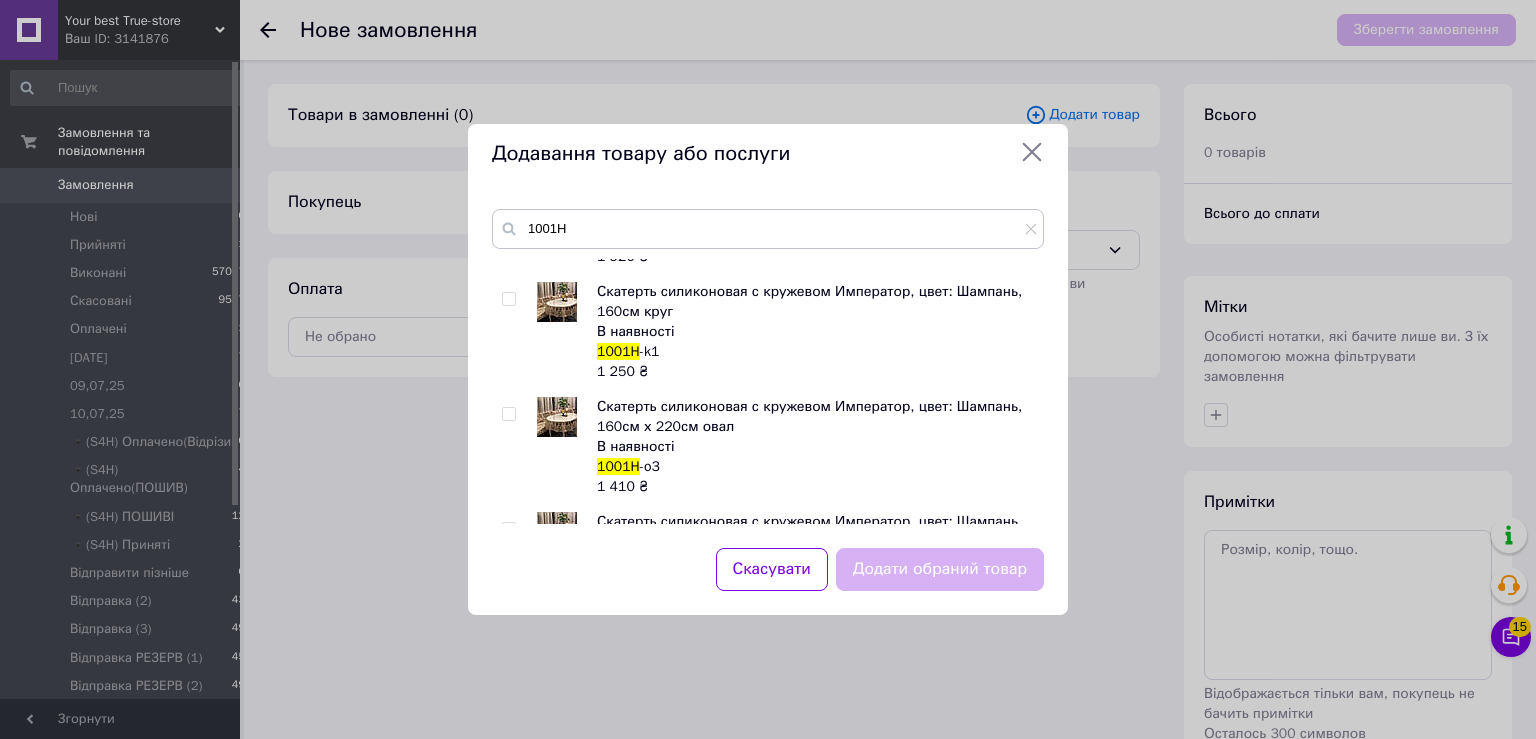 click at bounding box center (508, 414) 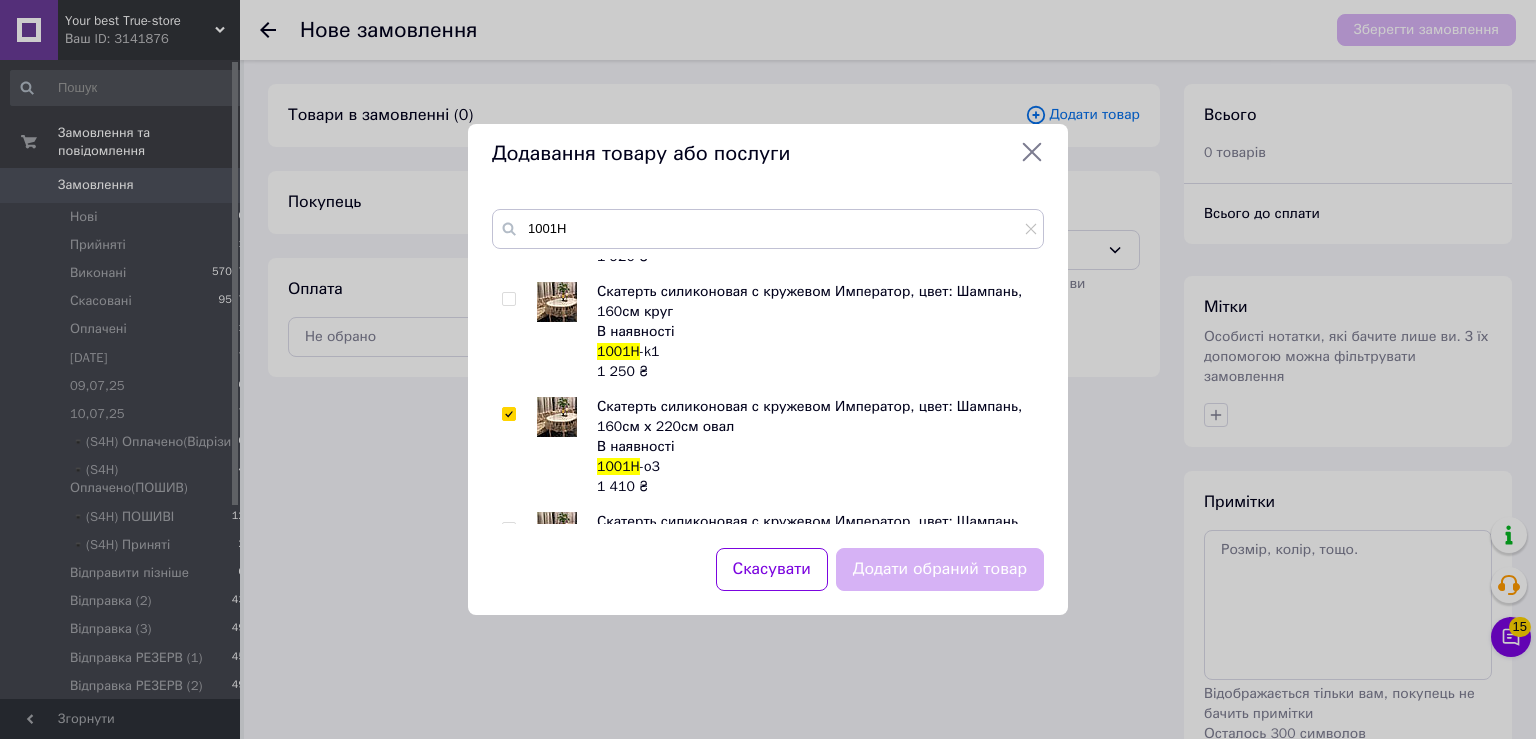 checkbox on "true" 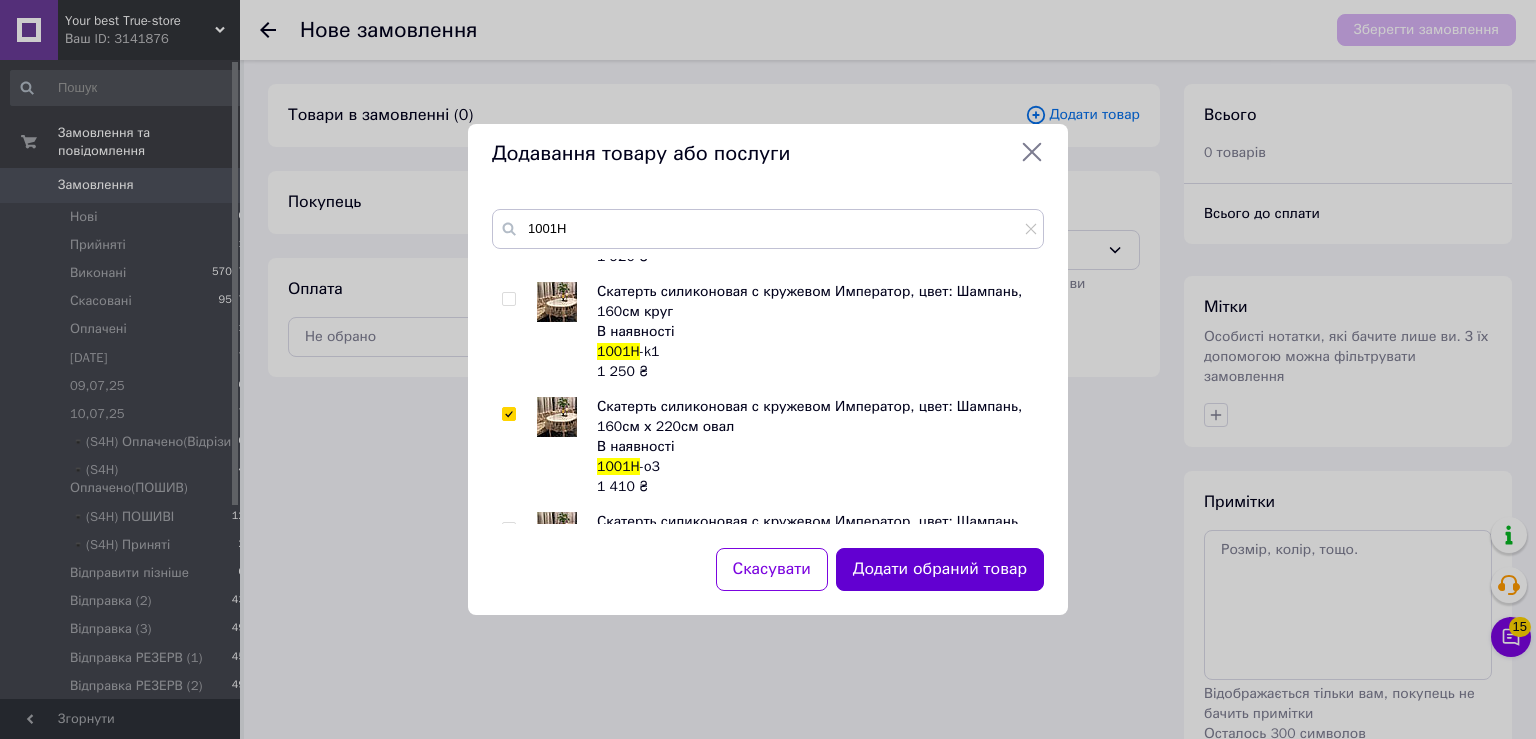 click on "Додати обраний товар" at bounding box center [940, 569] 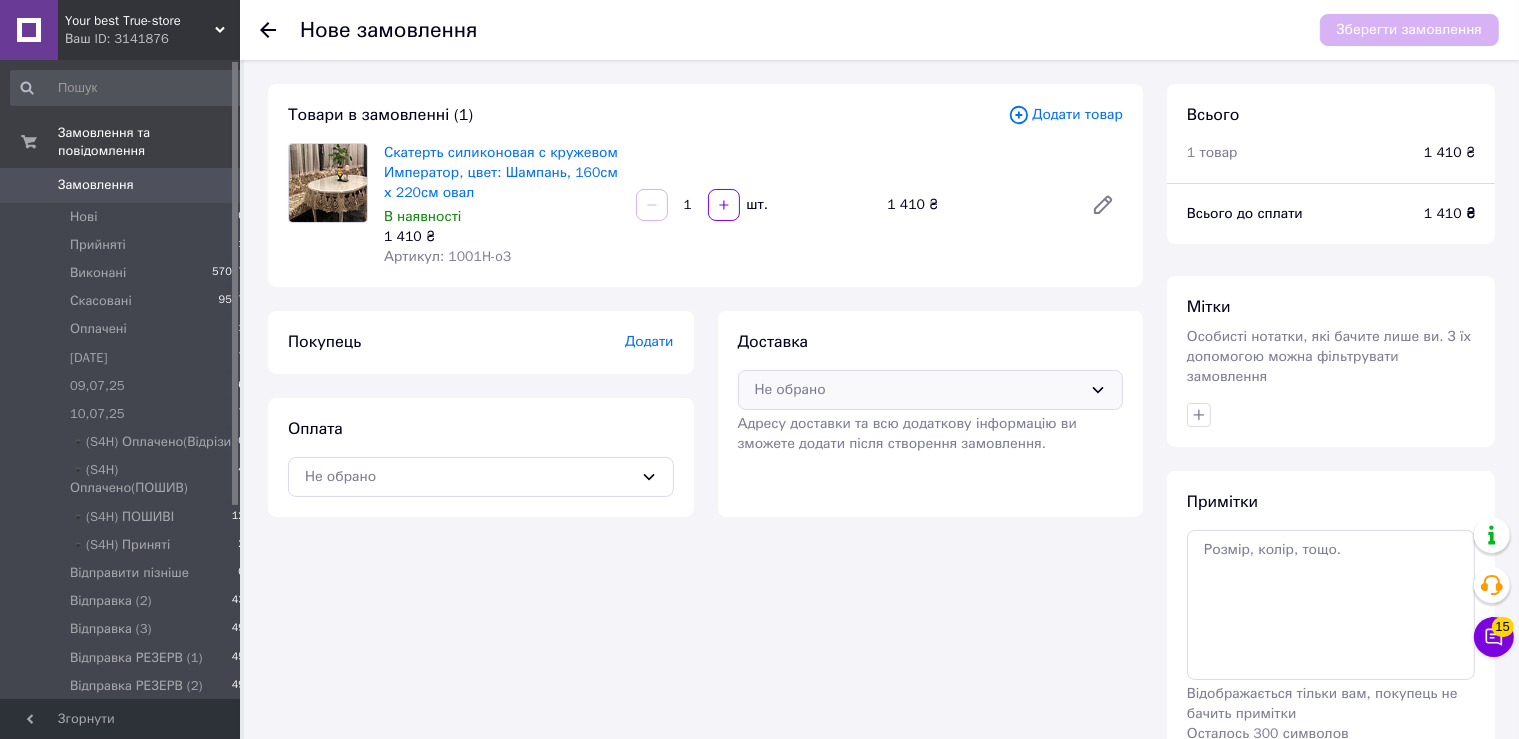 click on "Не обрано" at bounding box center (931, 390) 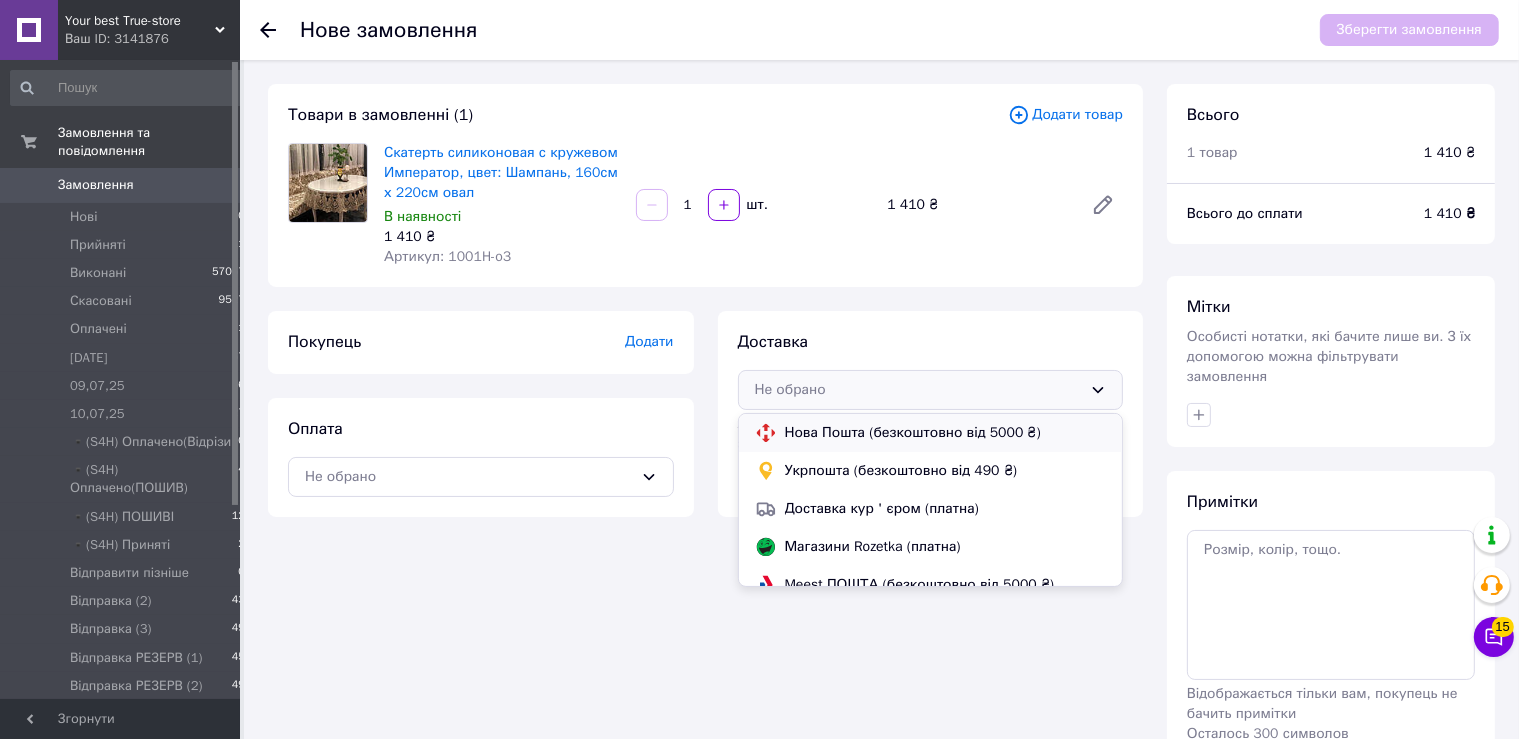 click on "Нова Пошта (безкоштовно від 5000 ₴)" at bounding box center (946, 433) 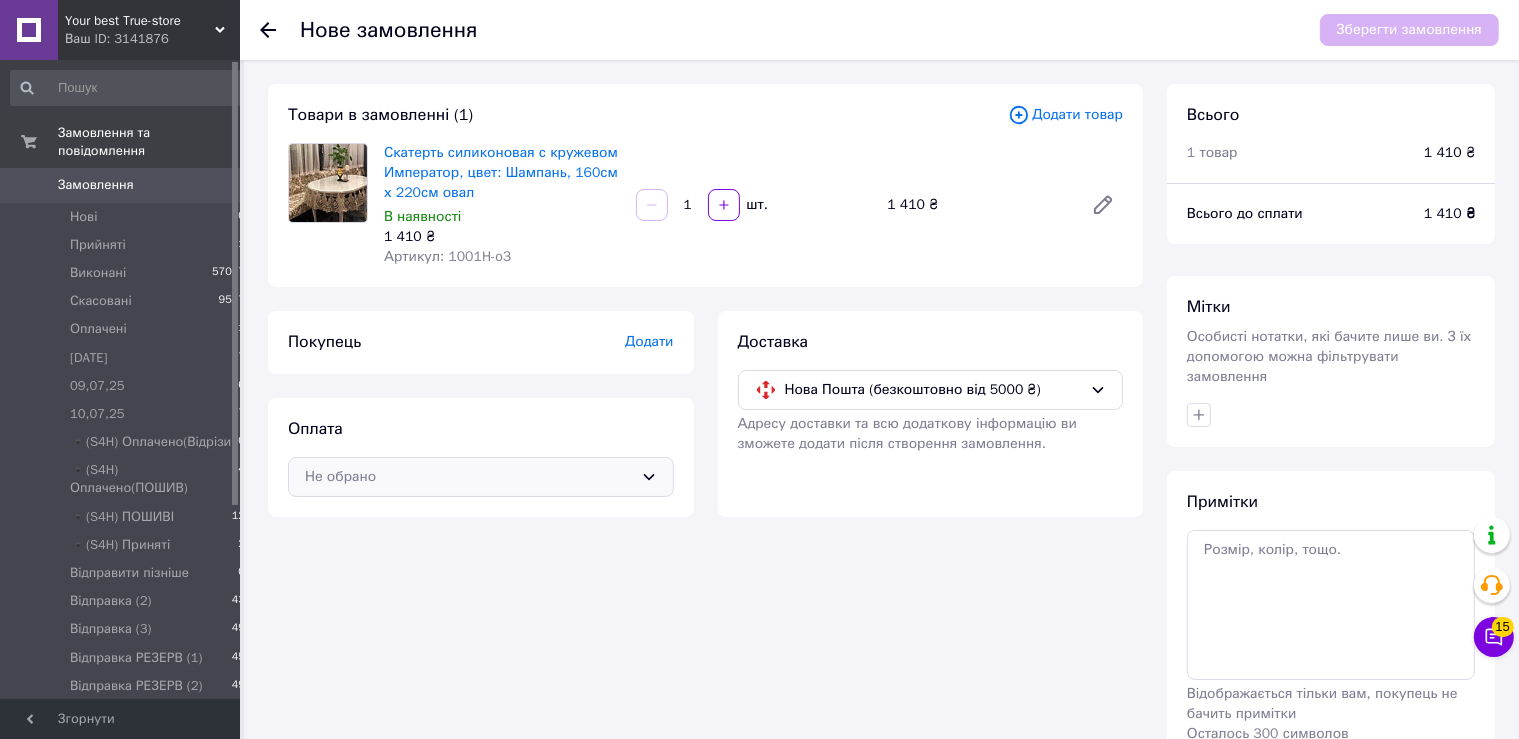 click on "Не обрано" at bounding box center [481, 477] 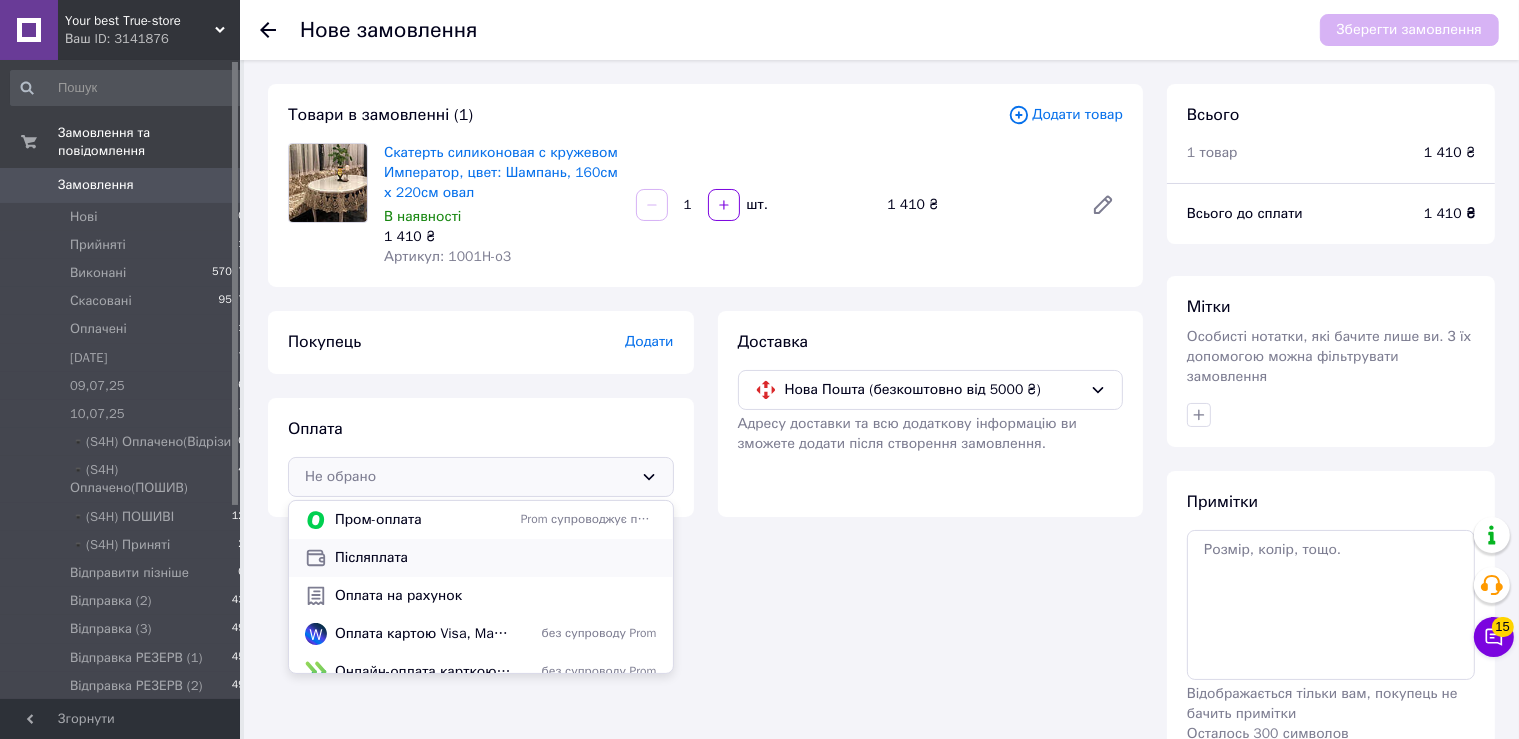 click on "Післяплата" at bounding box center (496, 558) 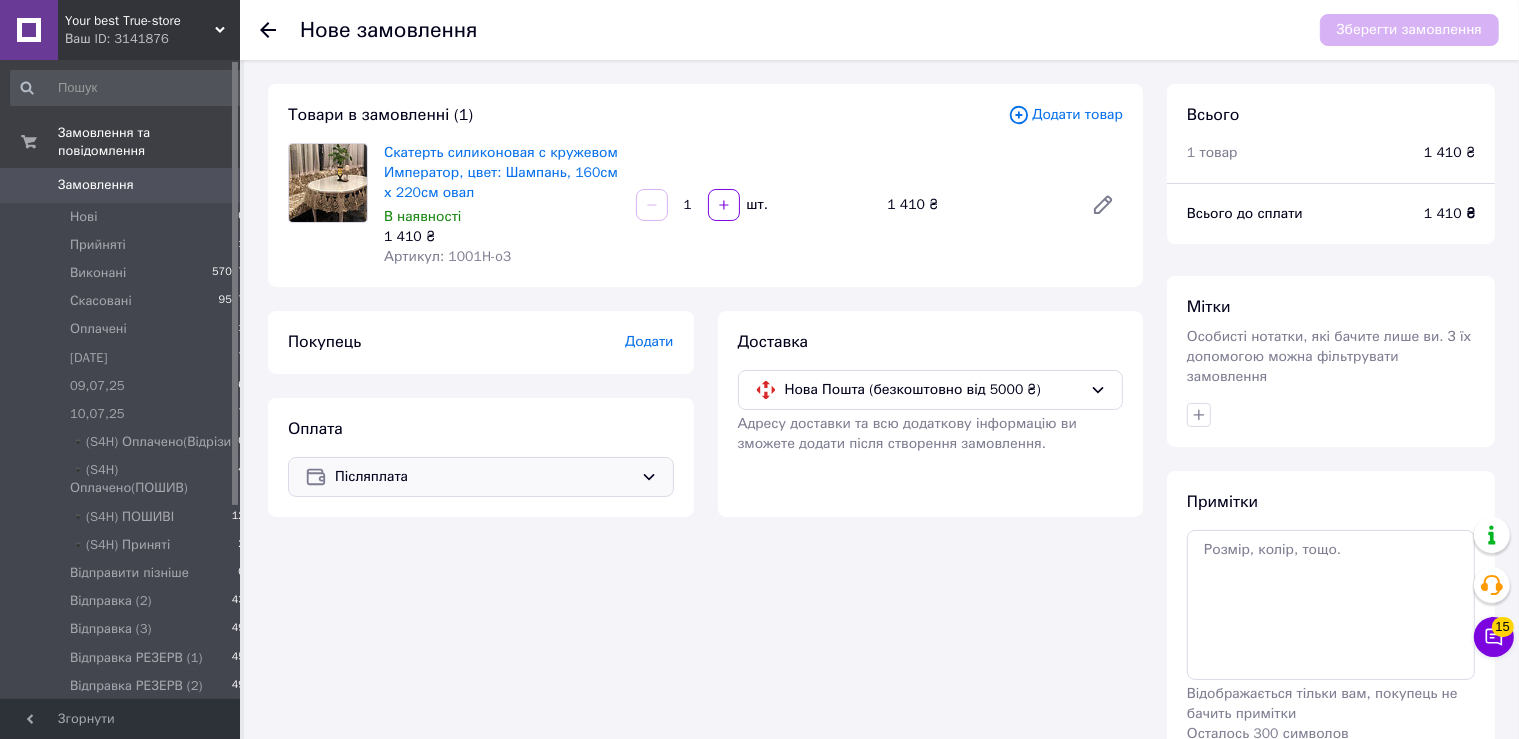 click on "Покупець Додати" at bounding box center [481, 342] 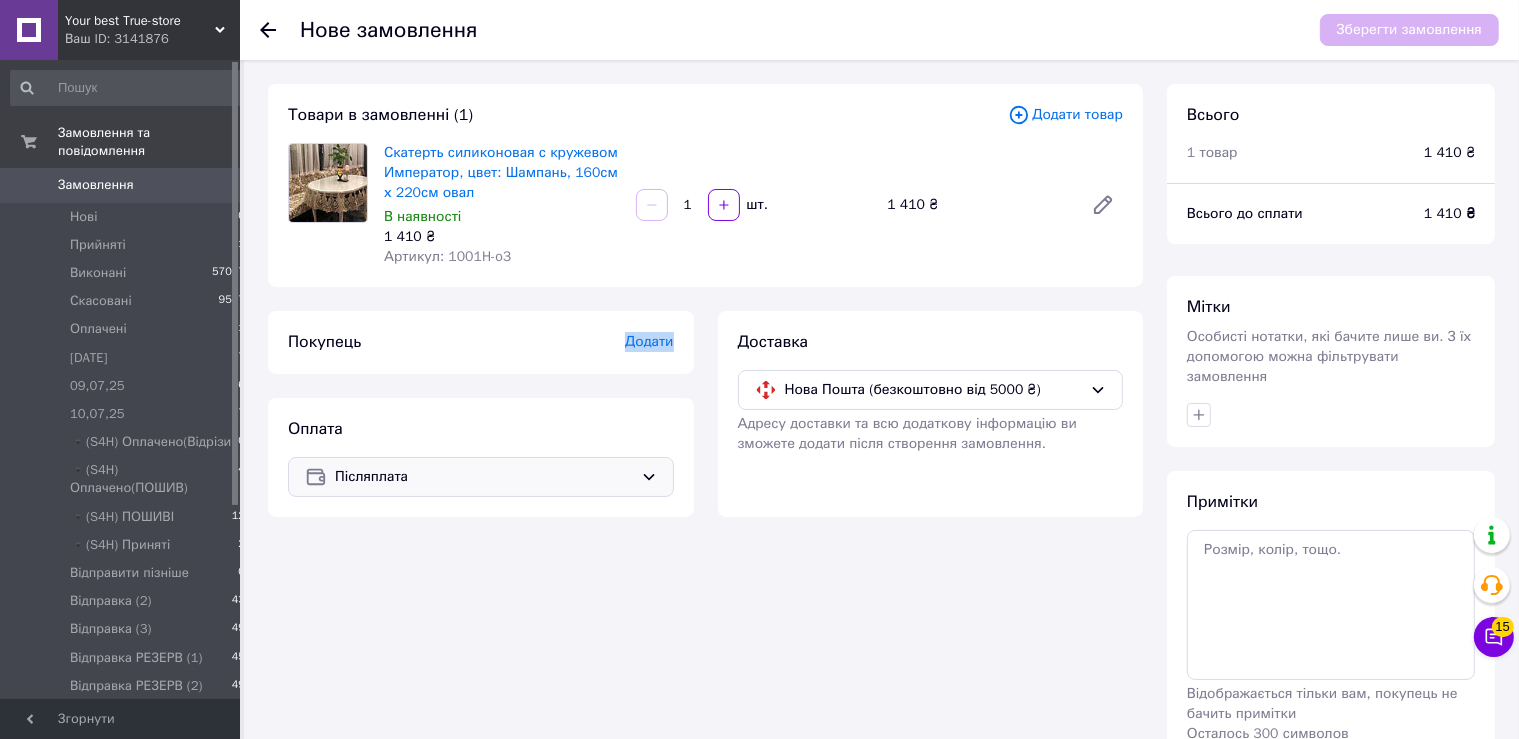 click on "Покупець Додати" at bounding box center [481, 342] 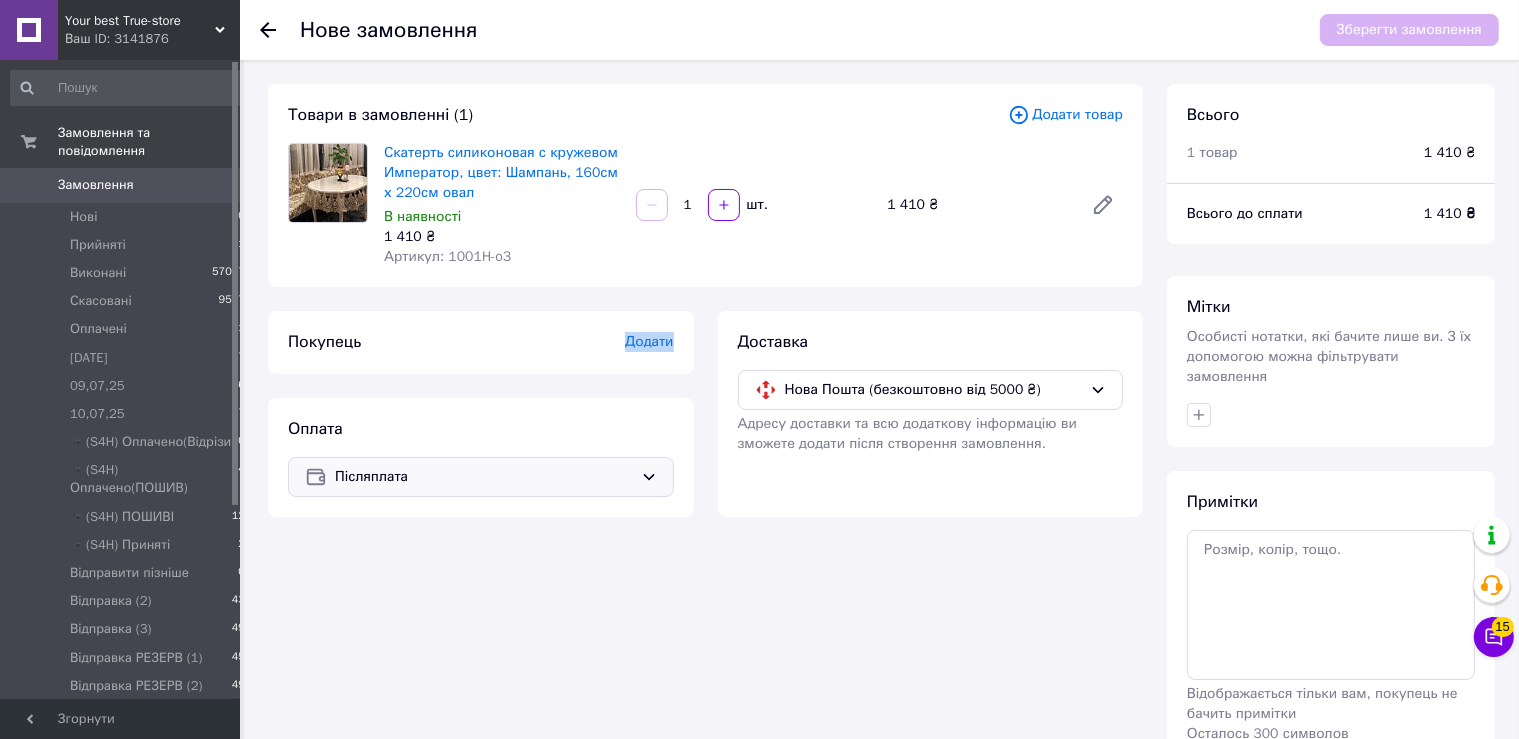 click on "Додати" at bounding box center (649, 341) 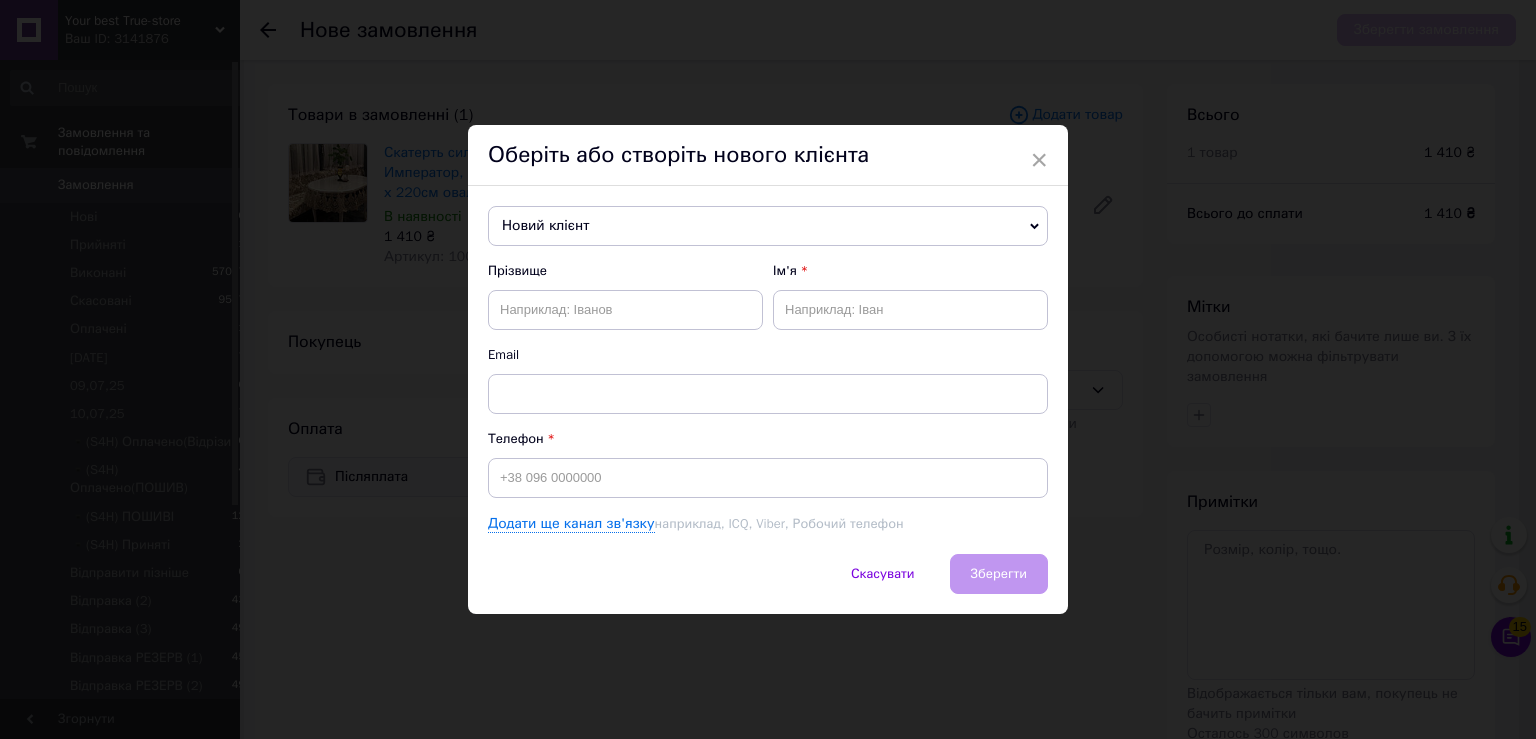 click on "Прізвище" at bounding box center (625, 296) 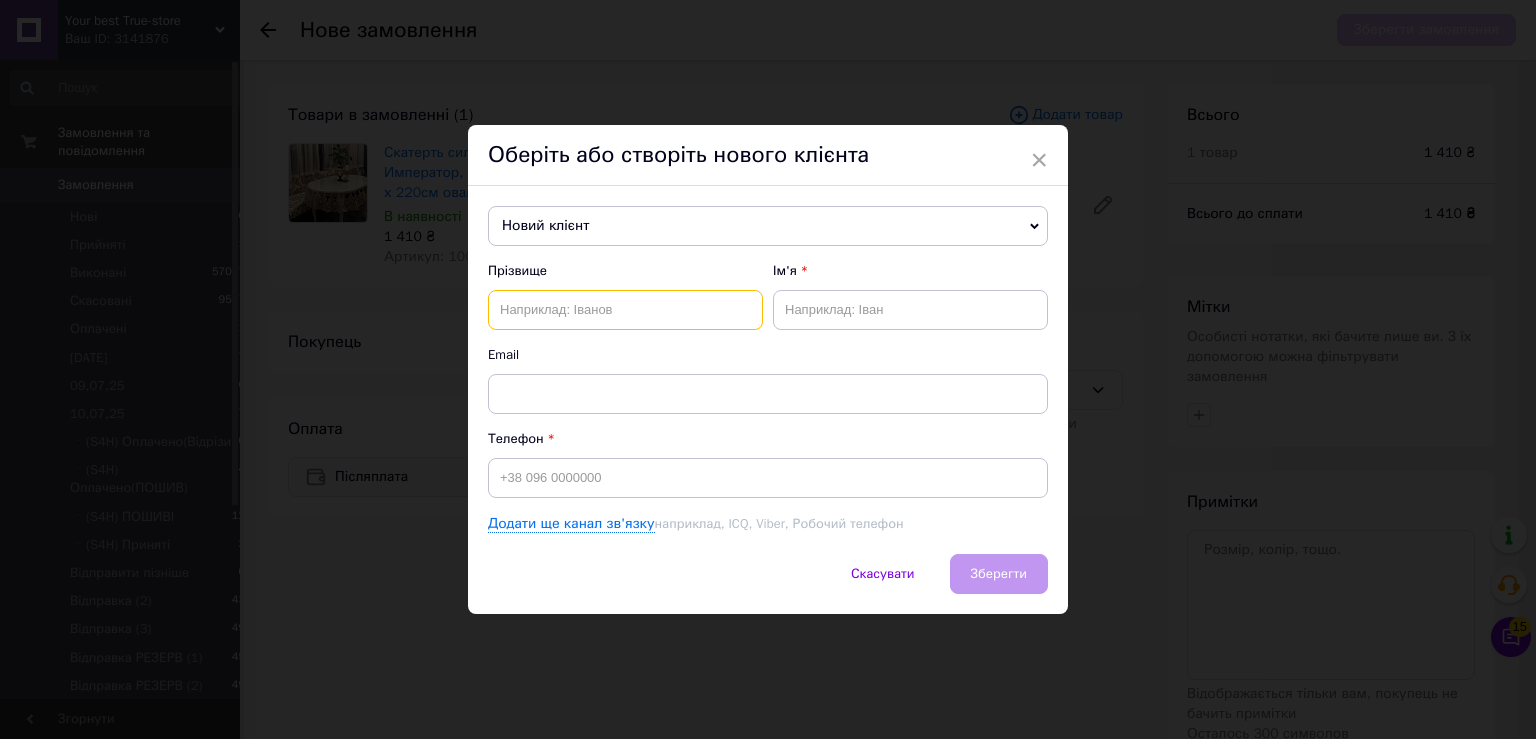click at bounding box center [625, 310] 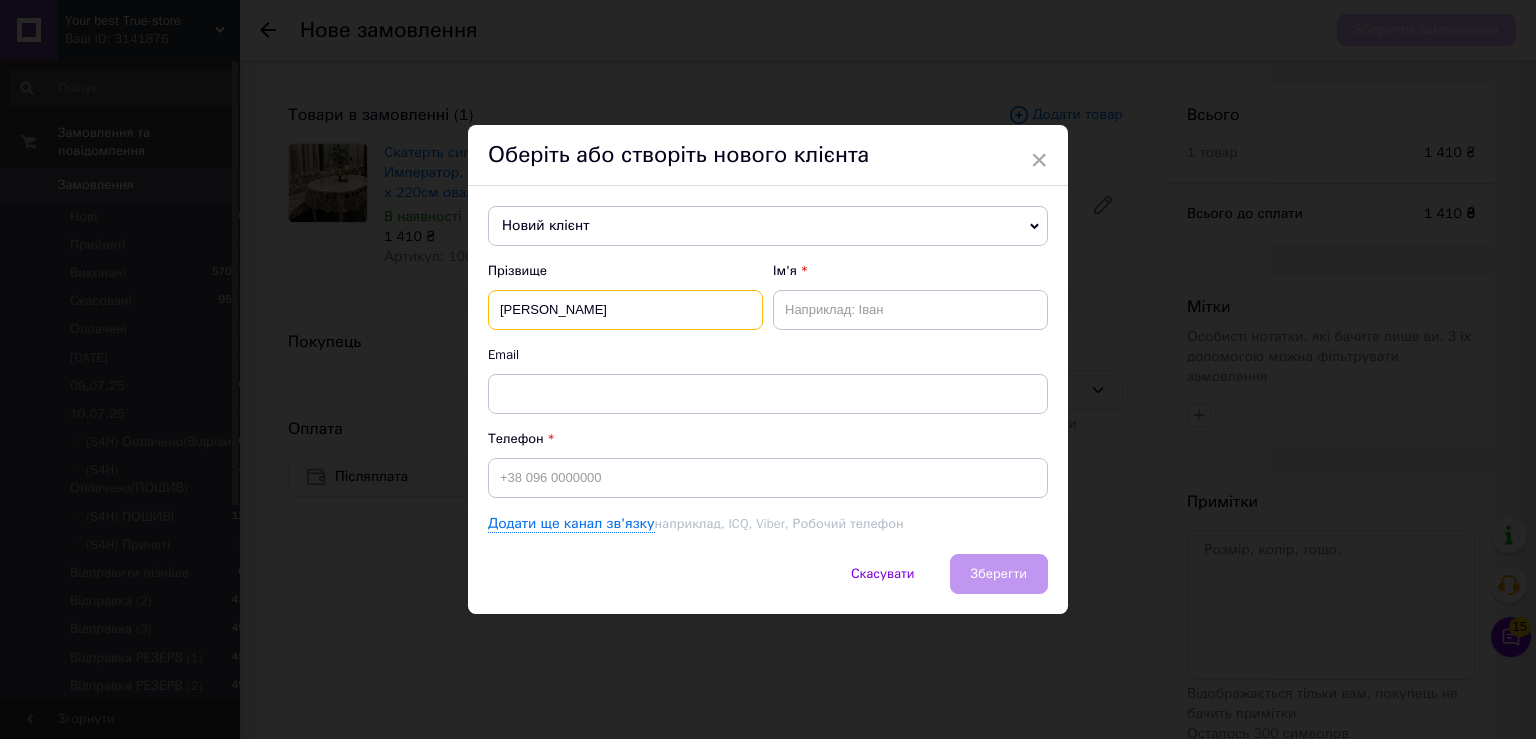 type on "[PERSON_NAME]" 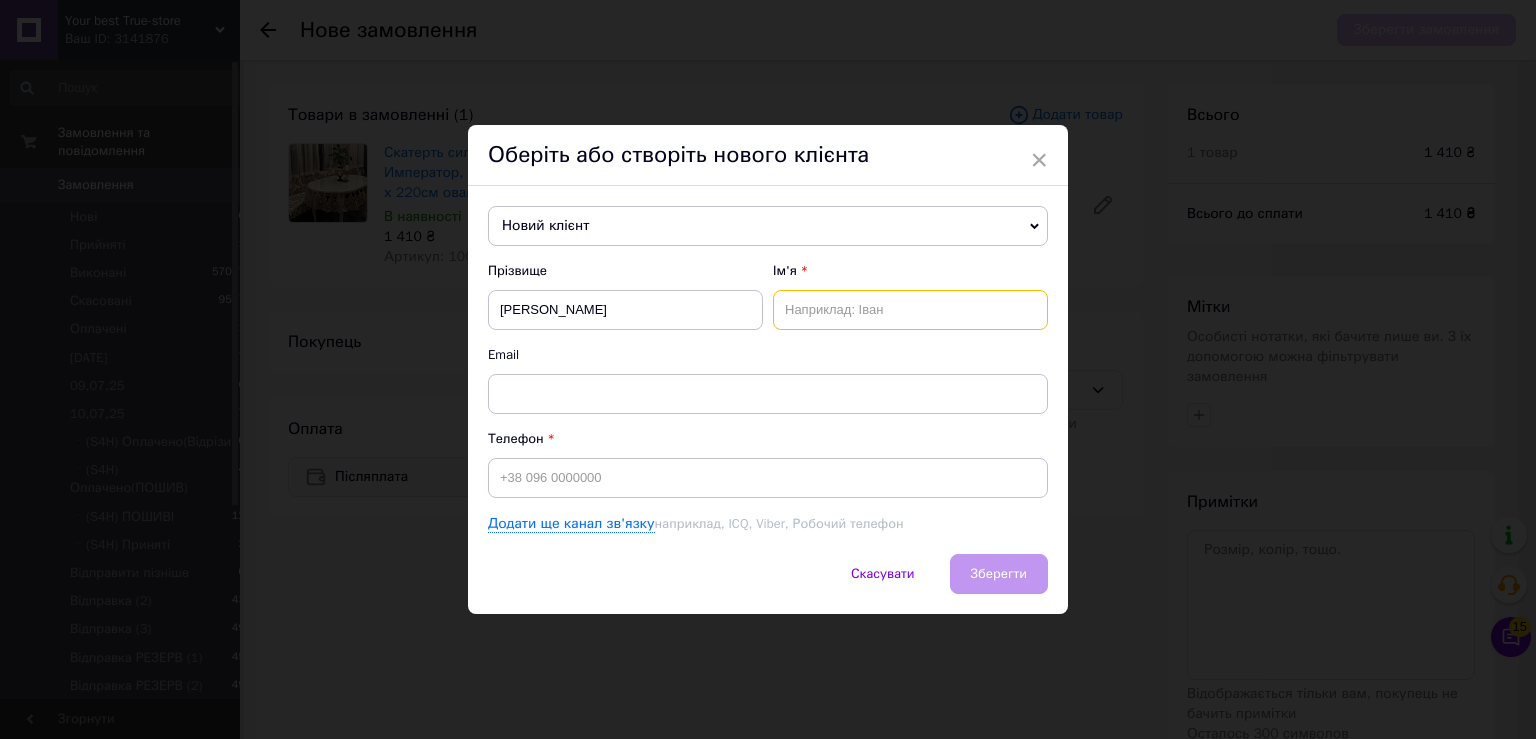 click at bounding box center [910, 310] 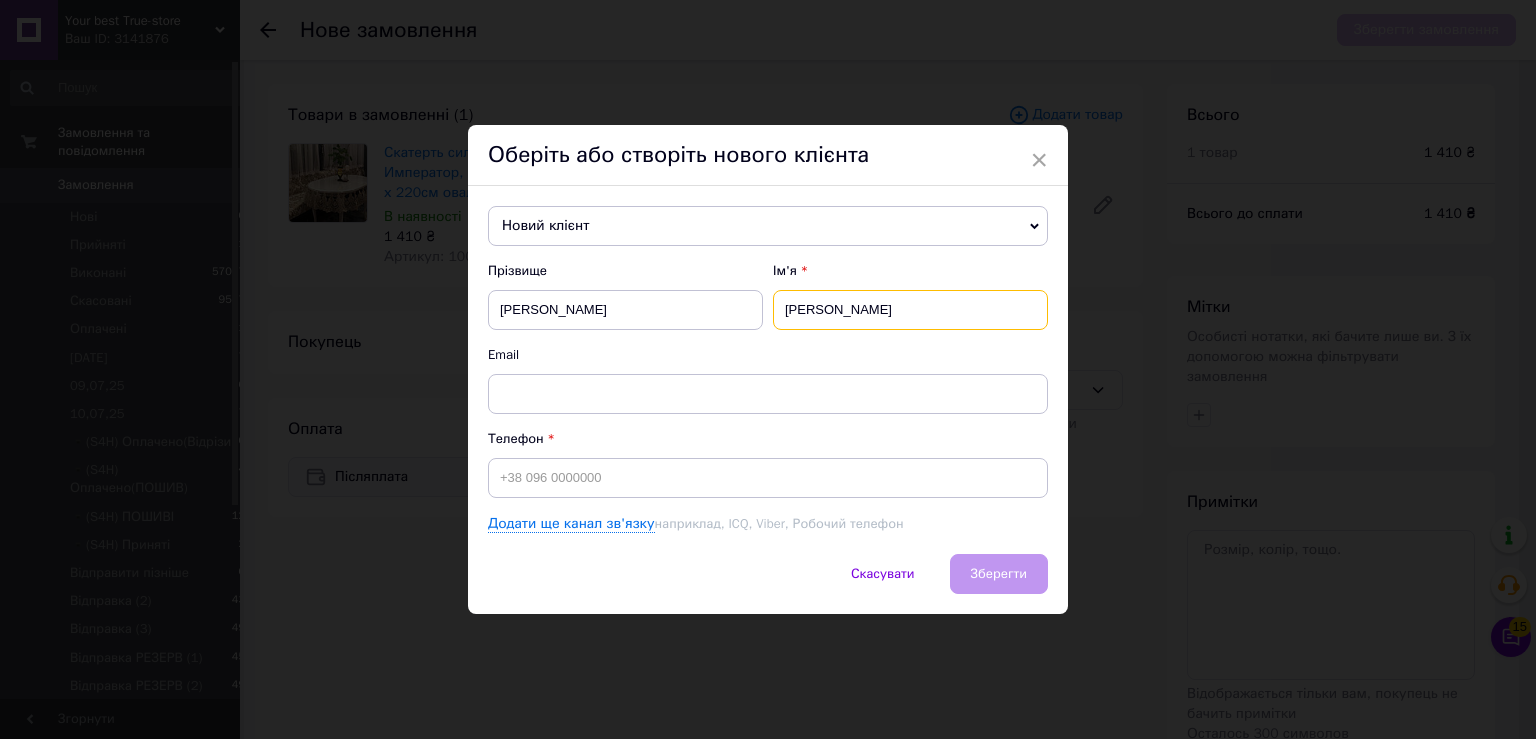 type on "[PERSON_NAME]" 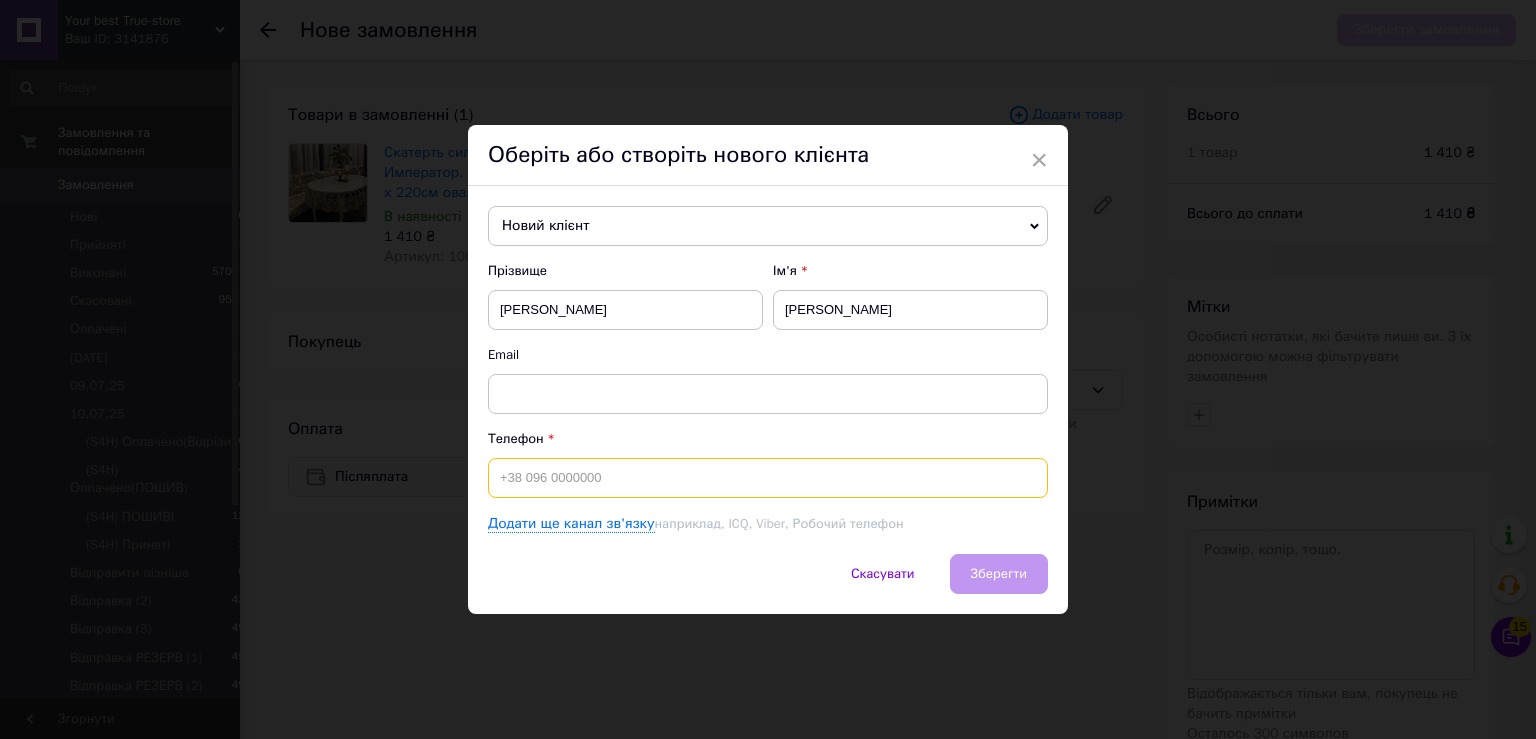 click at bounding box center [768, 478] 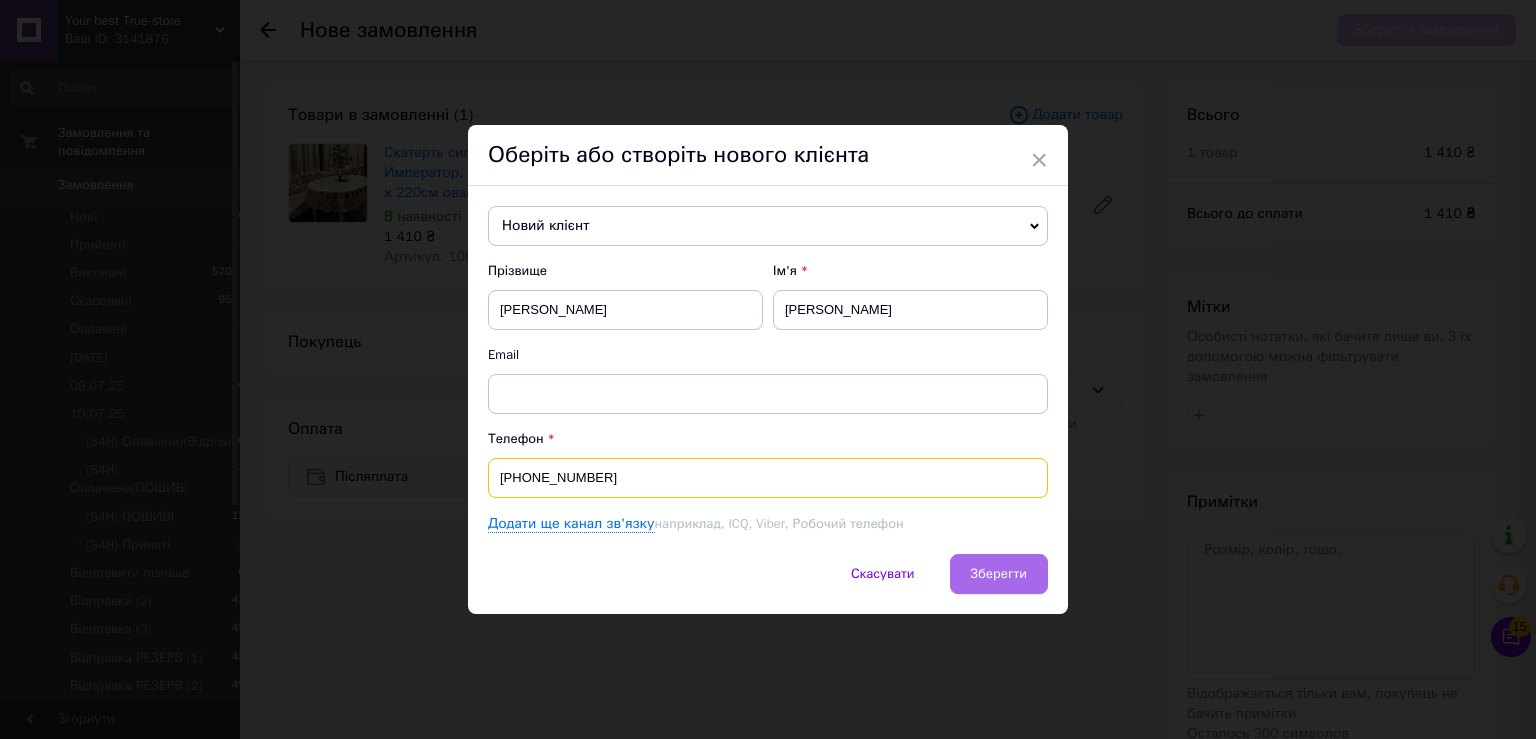 type on "[PHONE_NUMBER]" 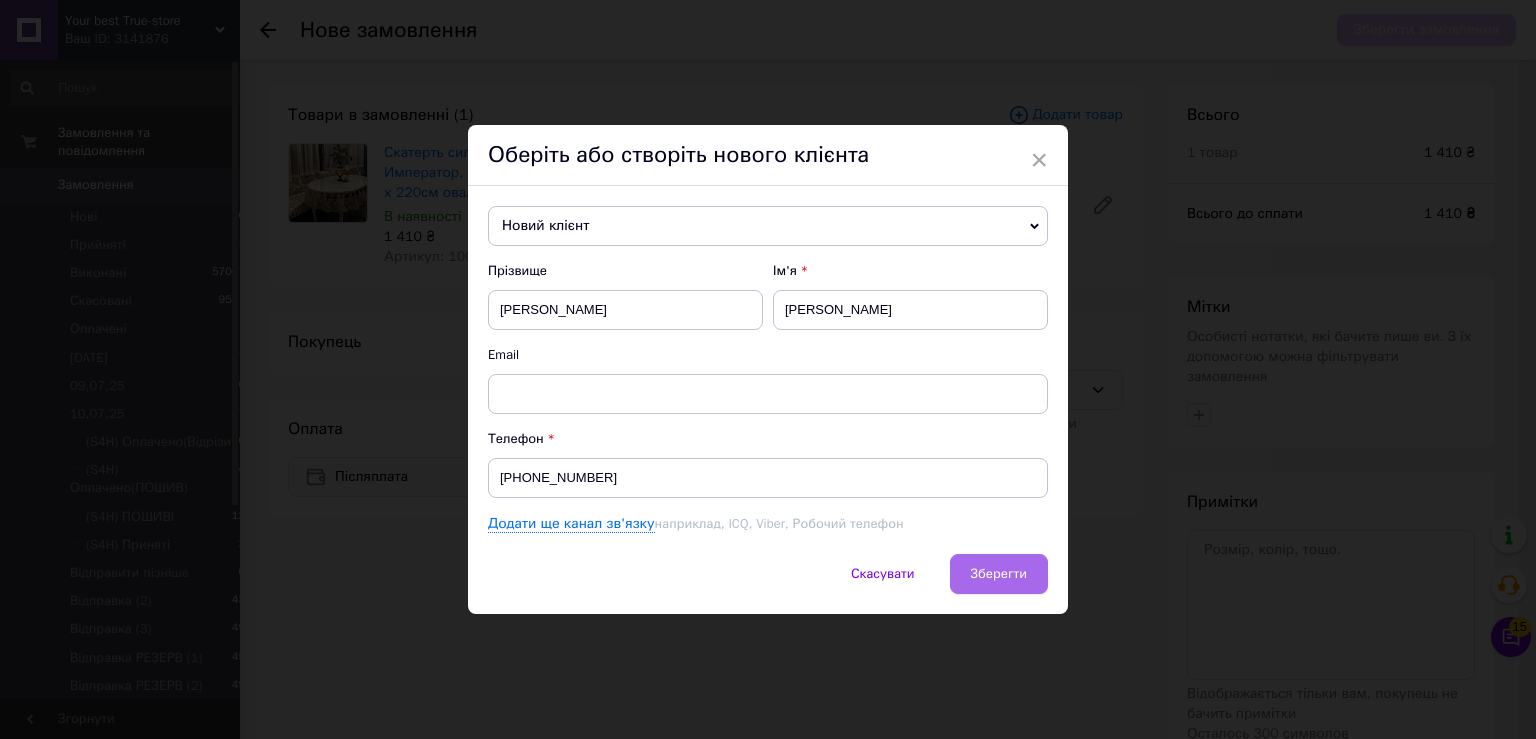click on "Зберегти" at bounding box center (999, 574) 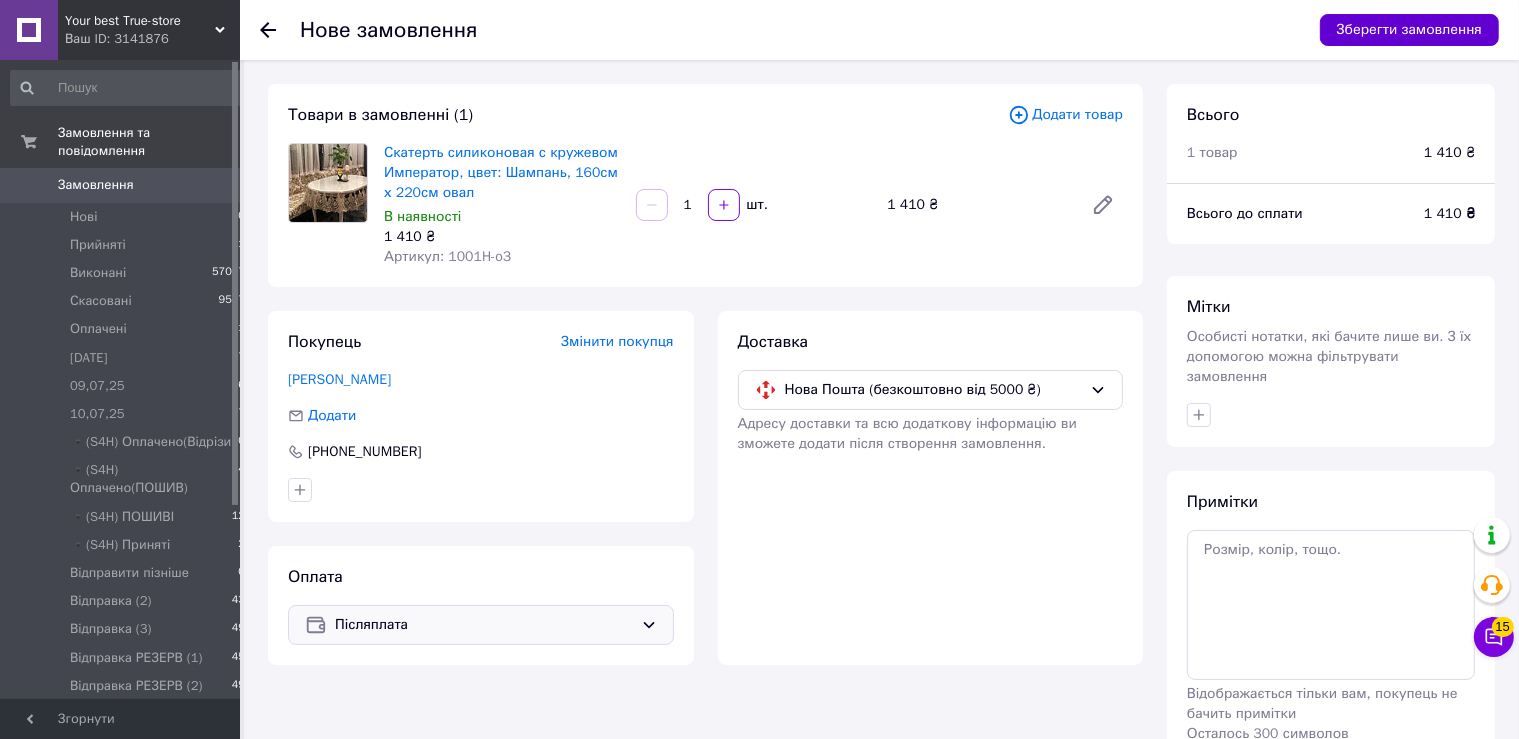 click on "Зберегти замовлення" at bounding box center (1409, 30) 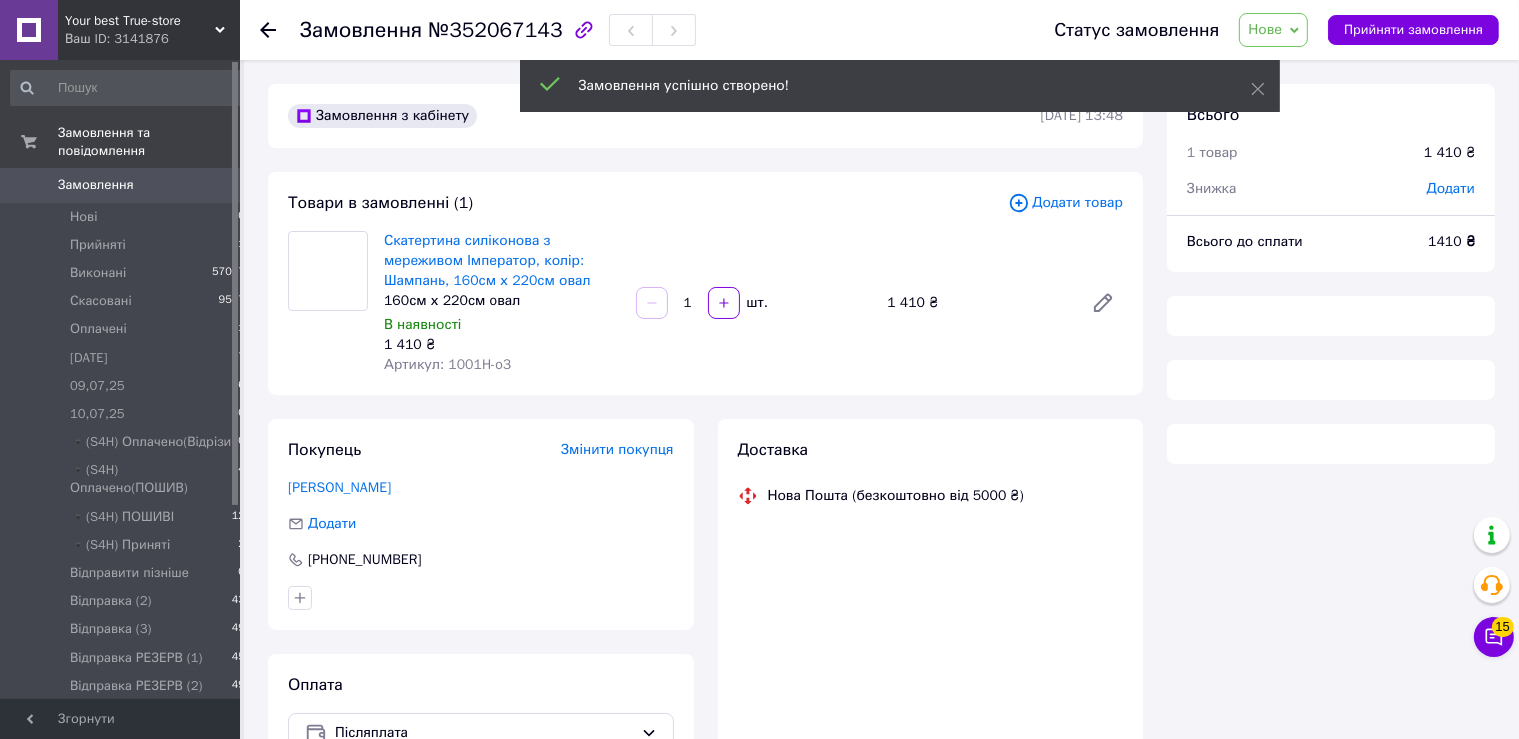 click on "Замовлення успішно створено!" at bounding box center (900, 86) 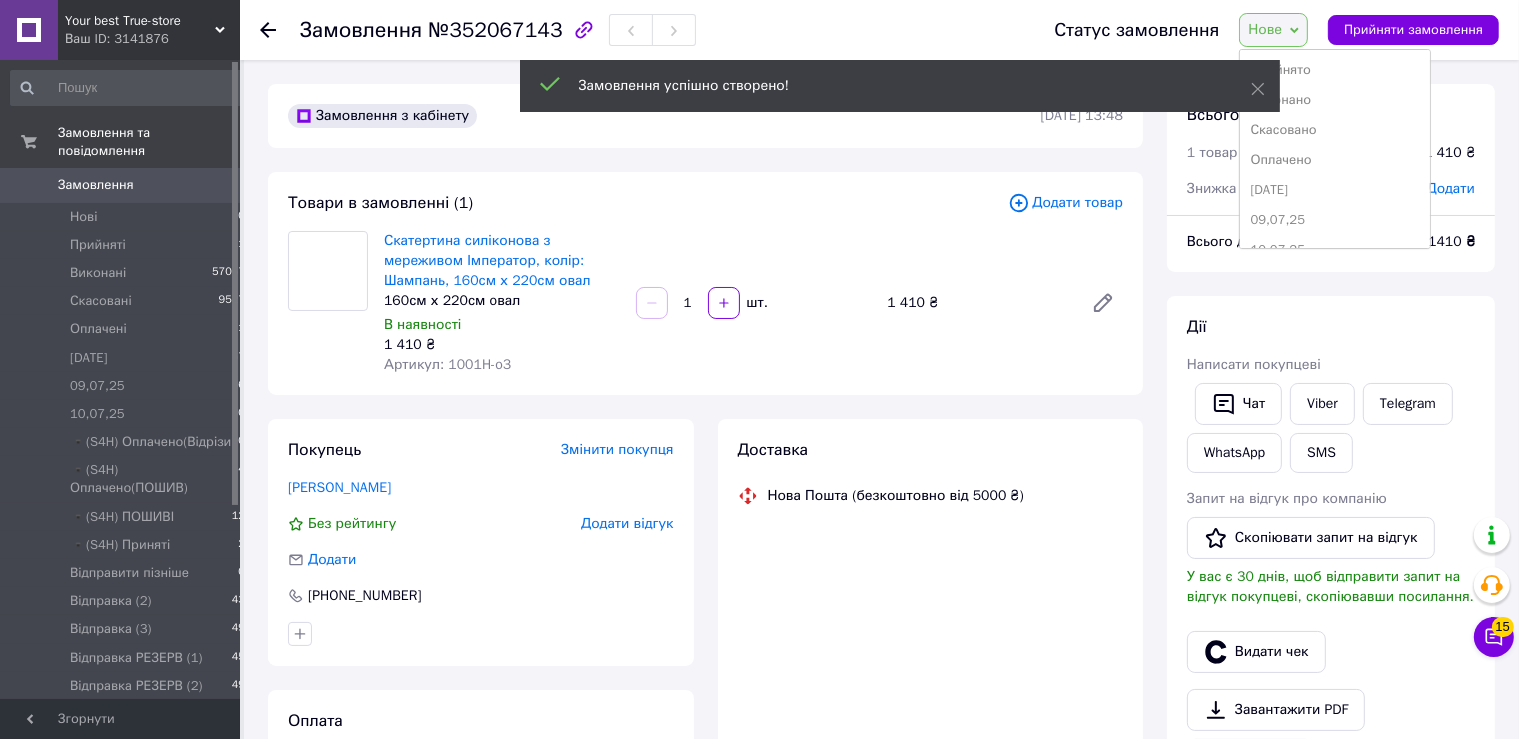 scroll, scrollTop: 518, scrollLeft: 0, axis: vertical 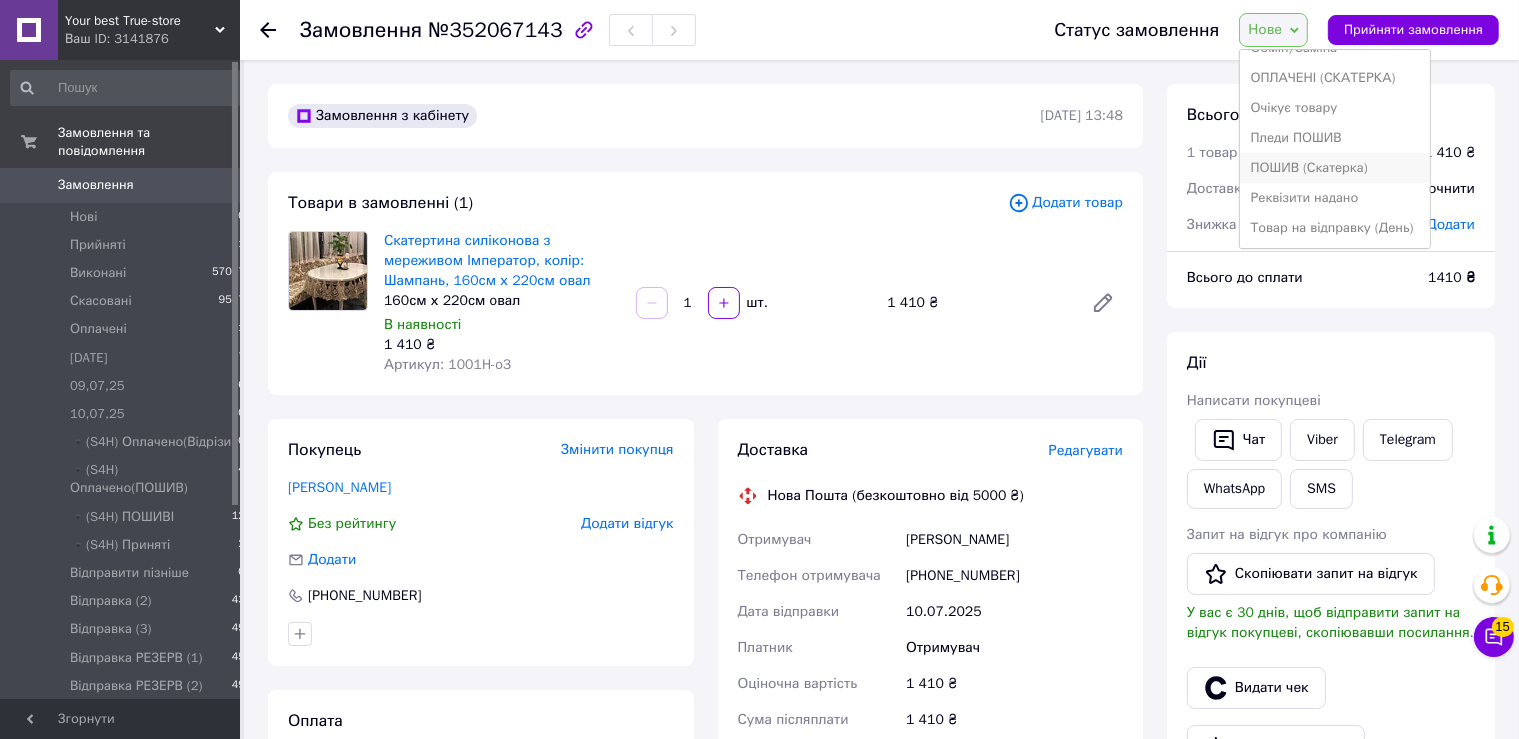 click on "ПОШИВ (Скатерка)" at bounding box center [1335, 168] 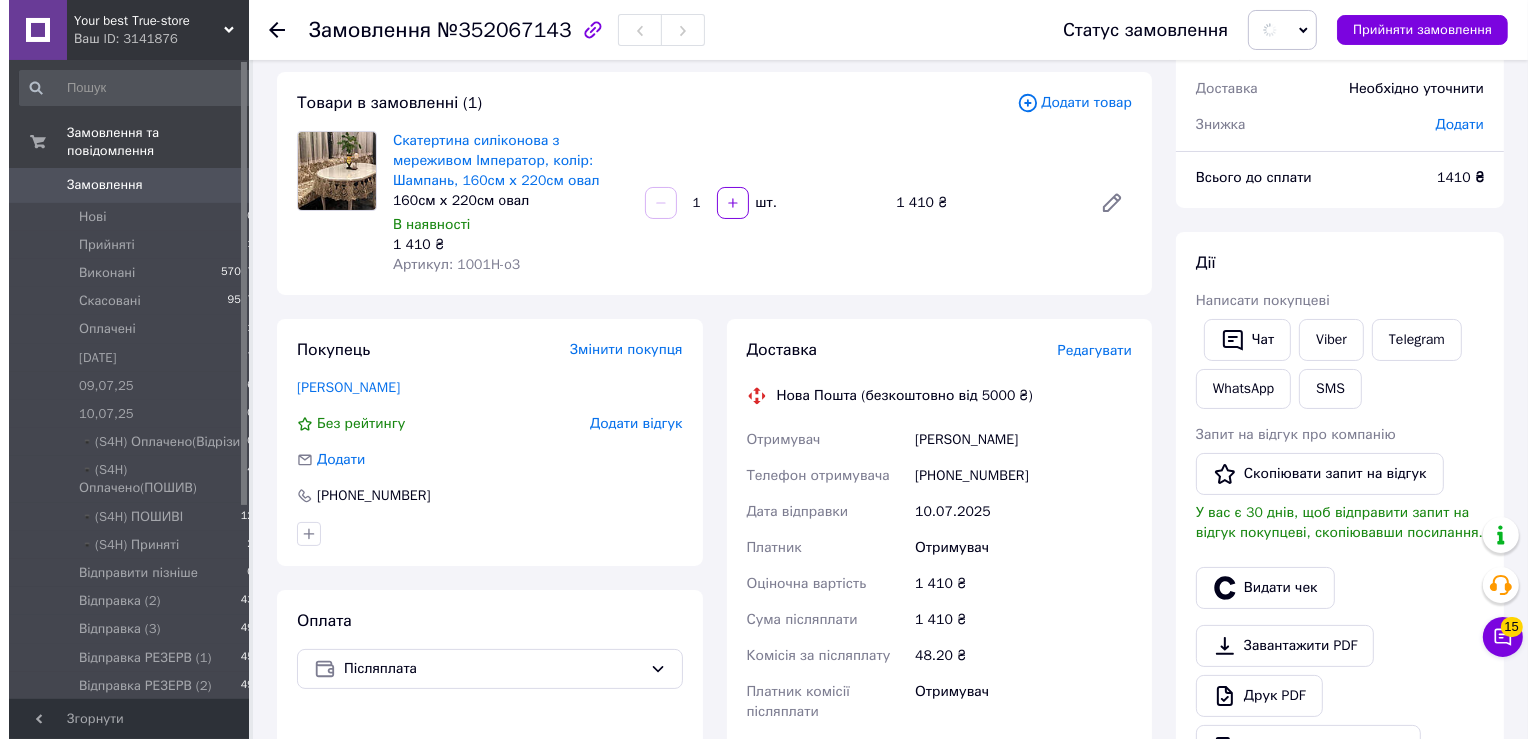 scroll, scrollTop: 211, scrollLeft: 0, axis: vertical 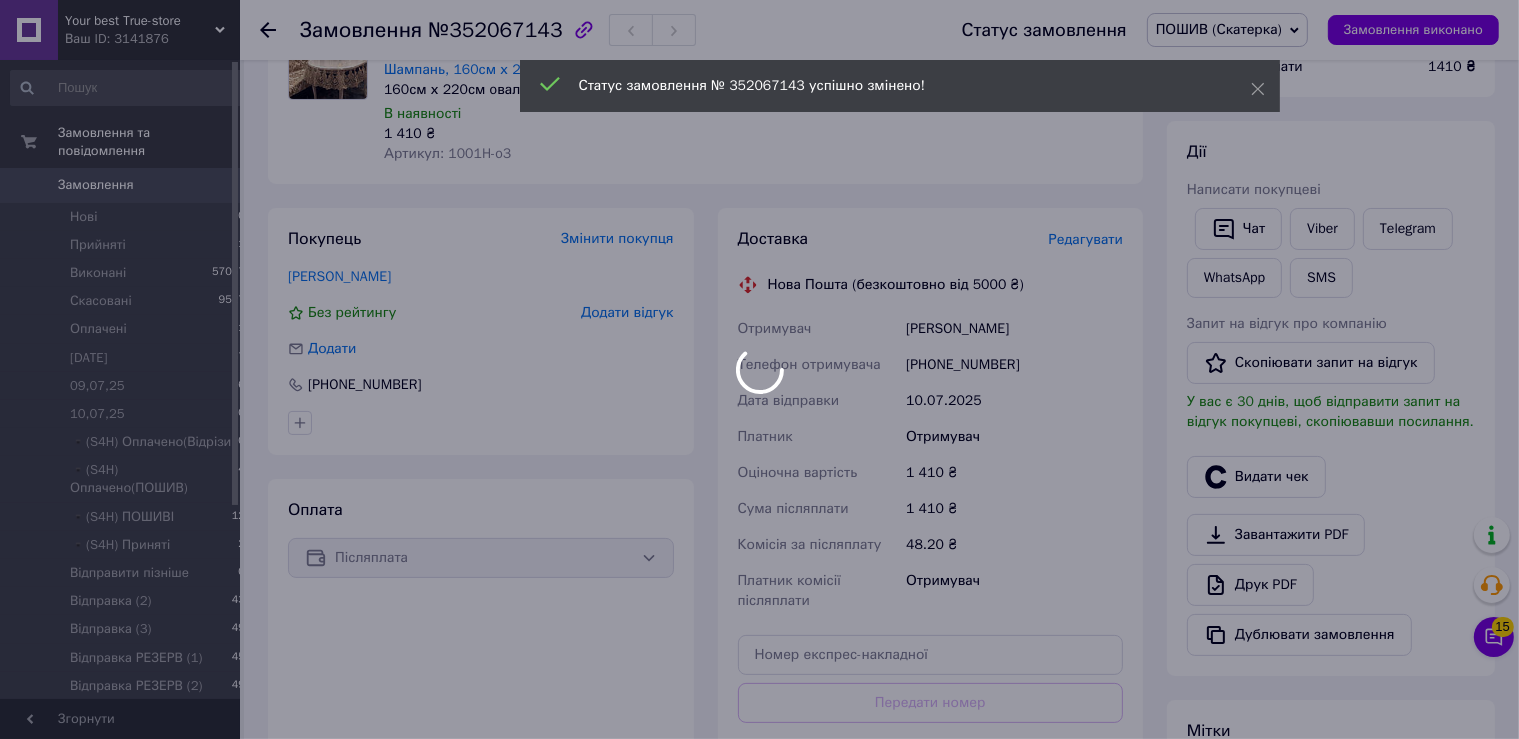 click at bounding box center [759, 369] 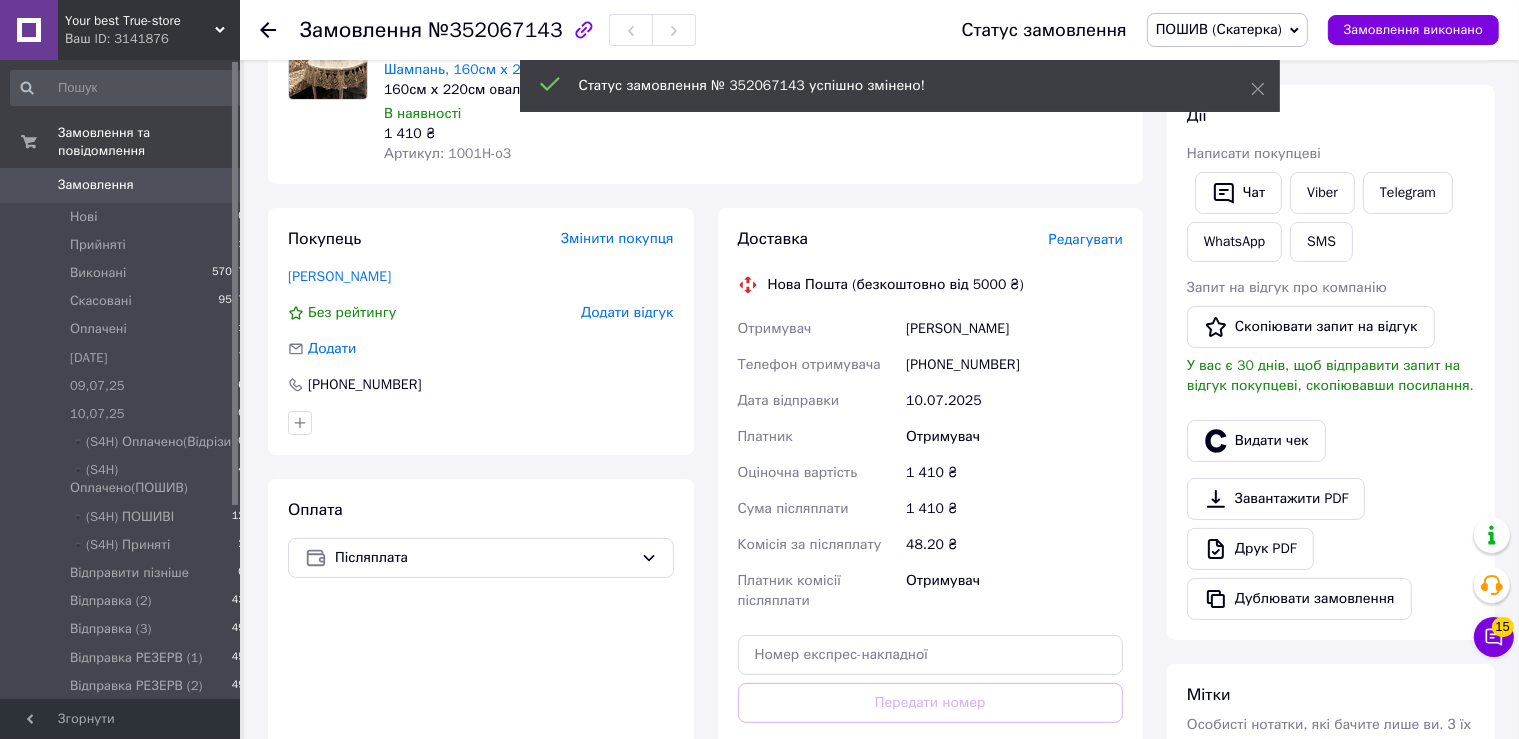 click on "Редагувати" at bounding box center [1086, 239] 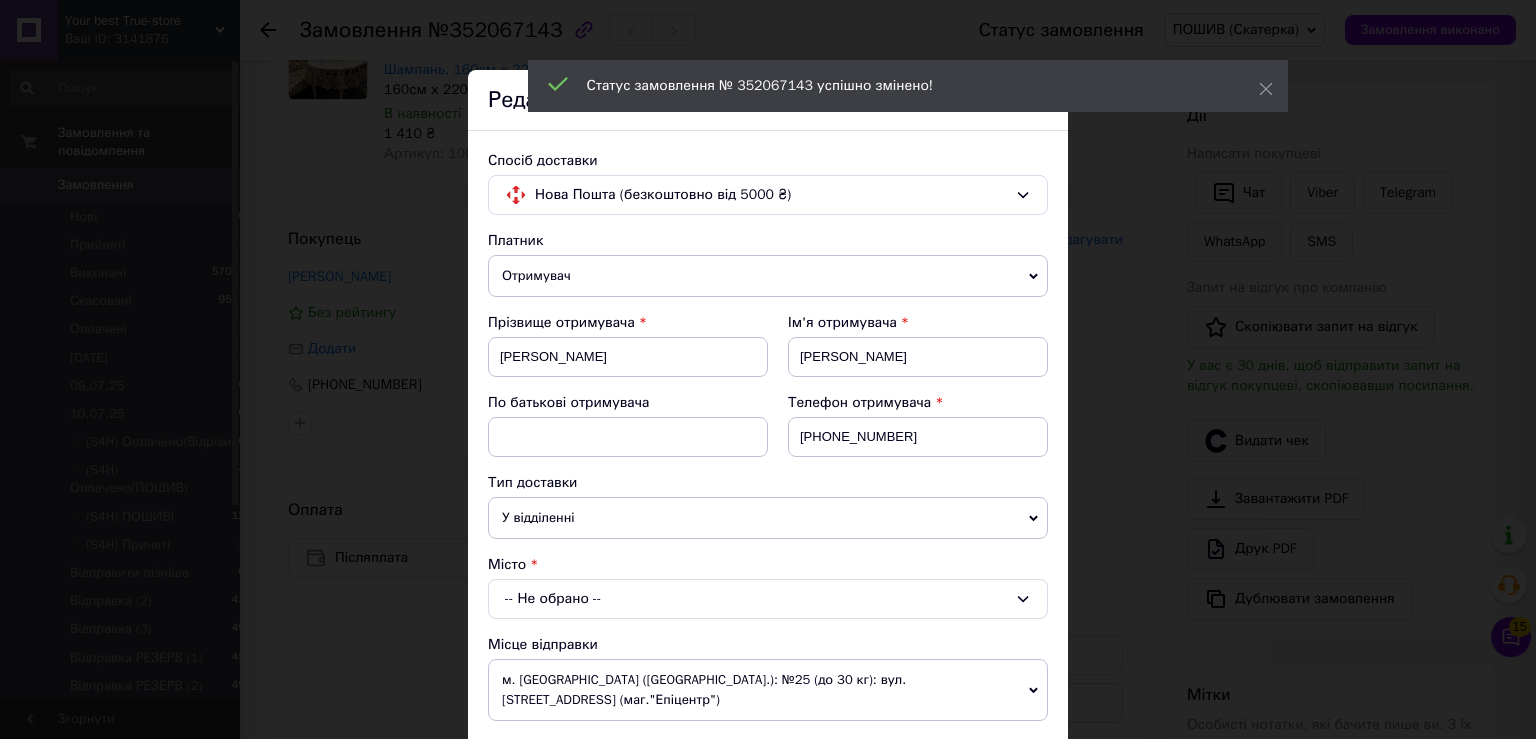 scroll, scrollTop: 110, scrollLeft: 0, axis: vertical 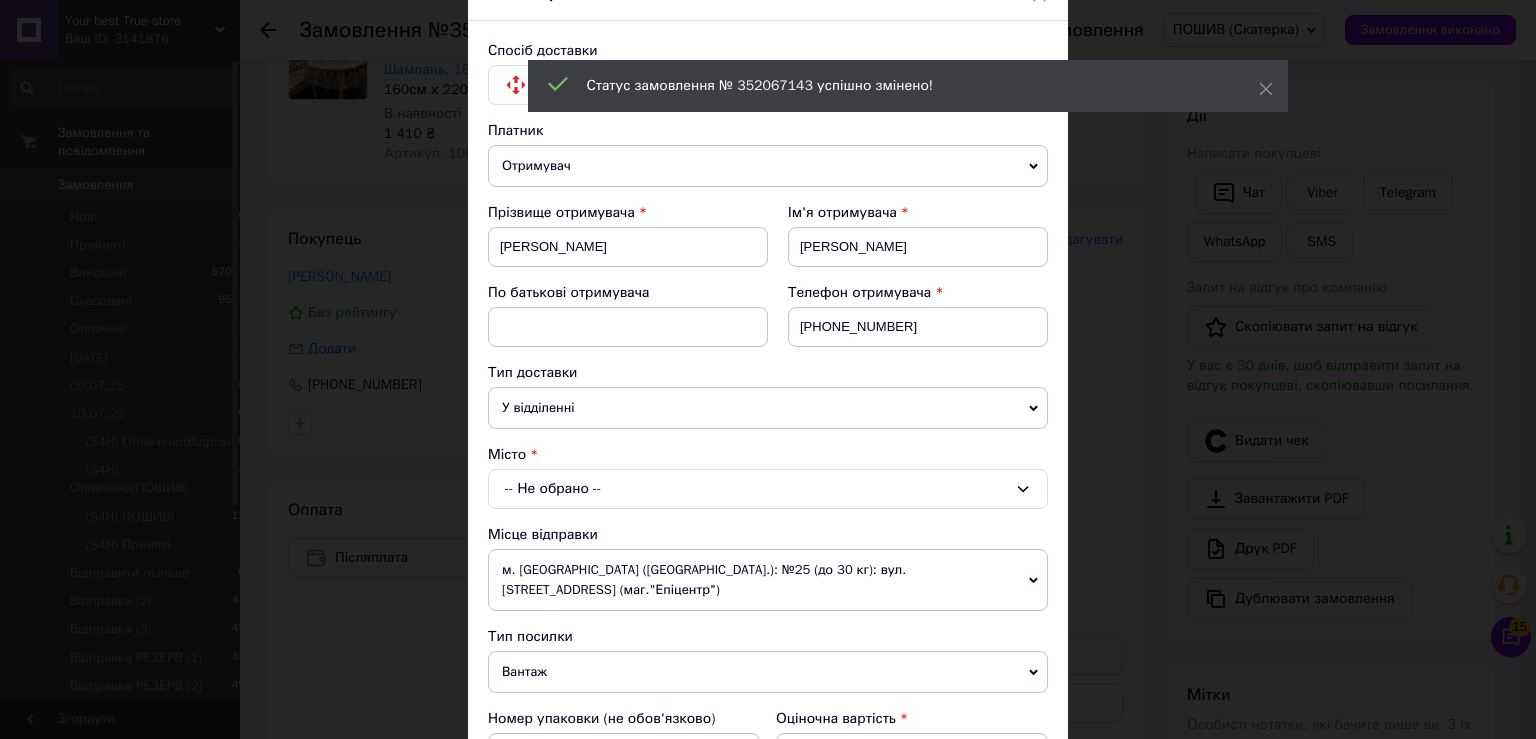 click on "-- Не обрано --" at bounding box center (768, 489) 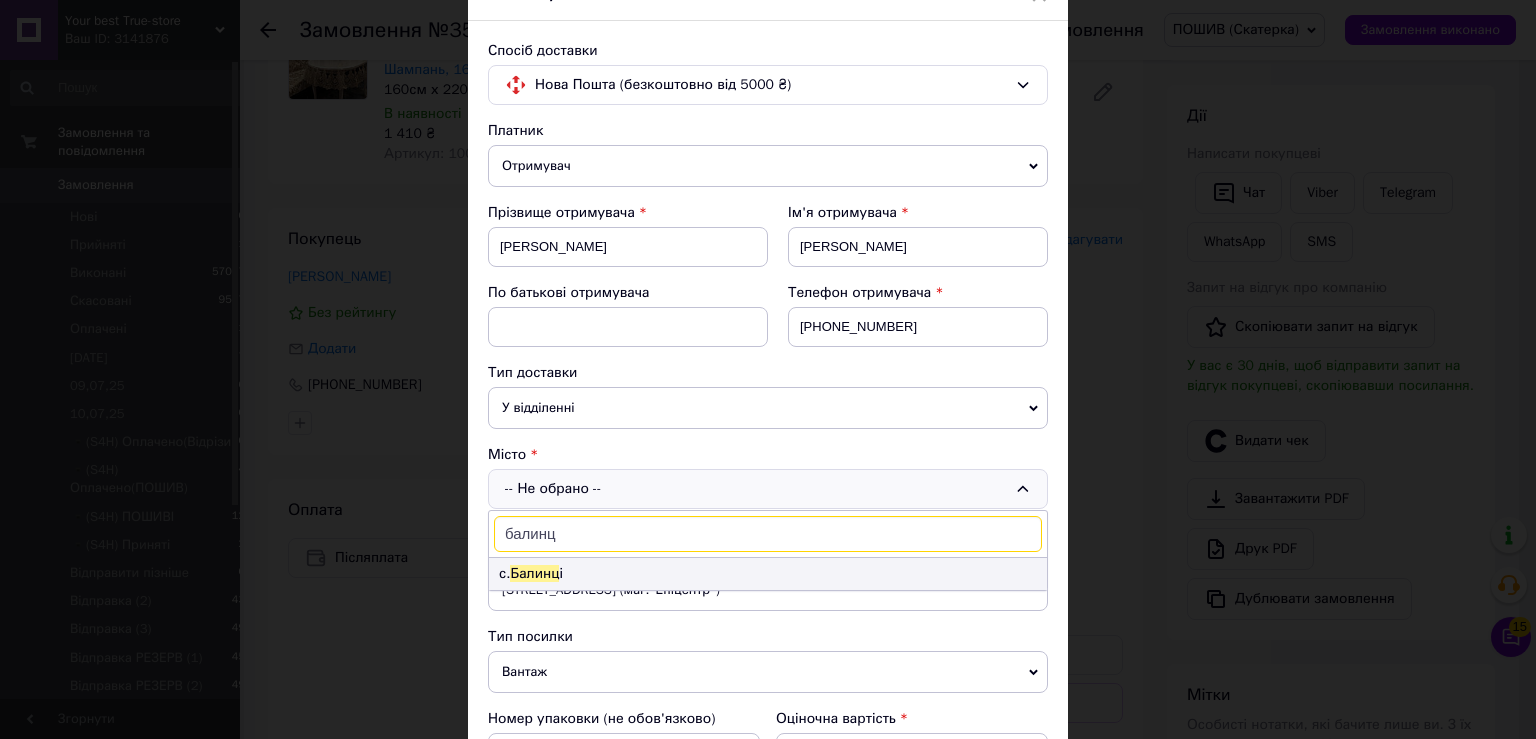type on "балинц" 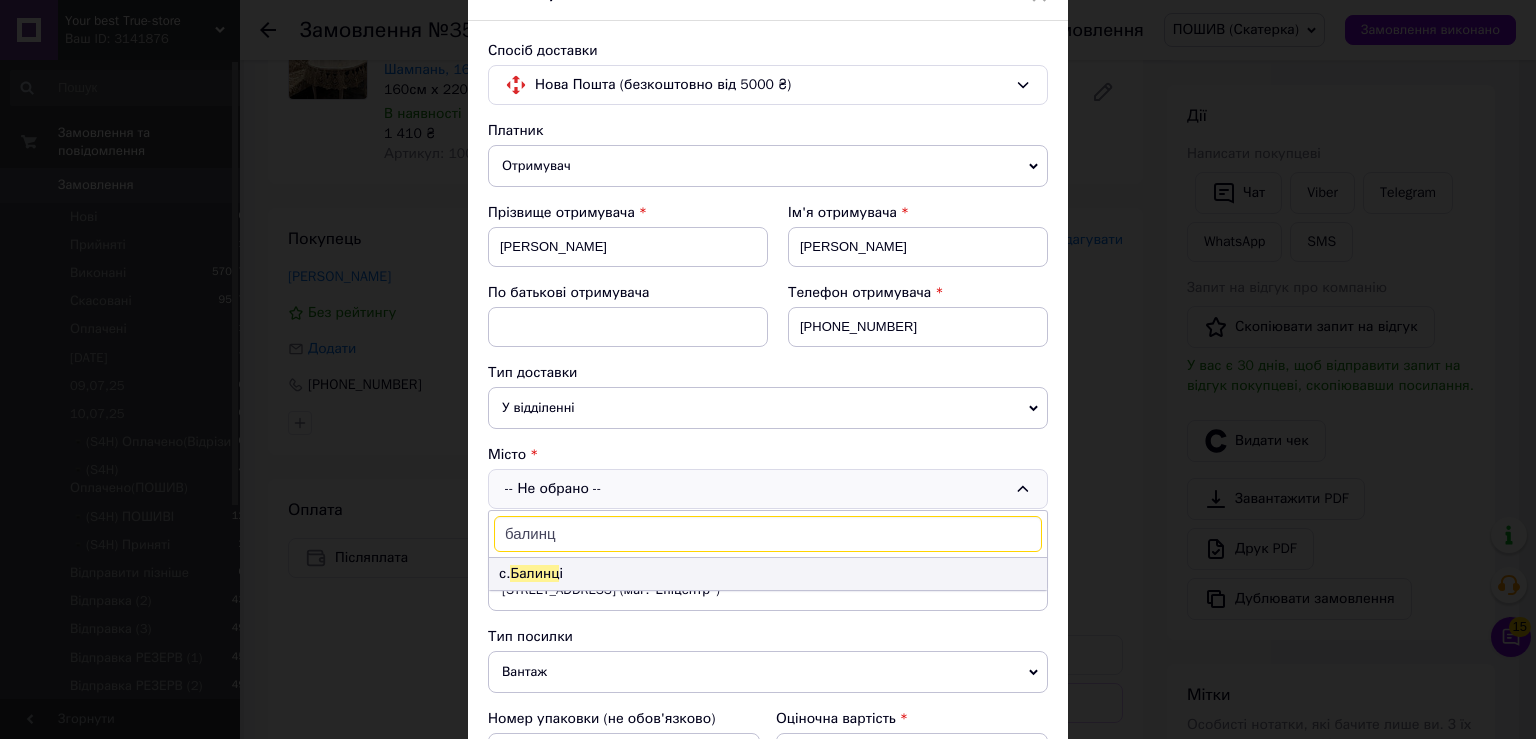 click on "с.  [GEOGRAPHIC_DATA] і" at bounding box center [768, 574] 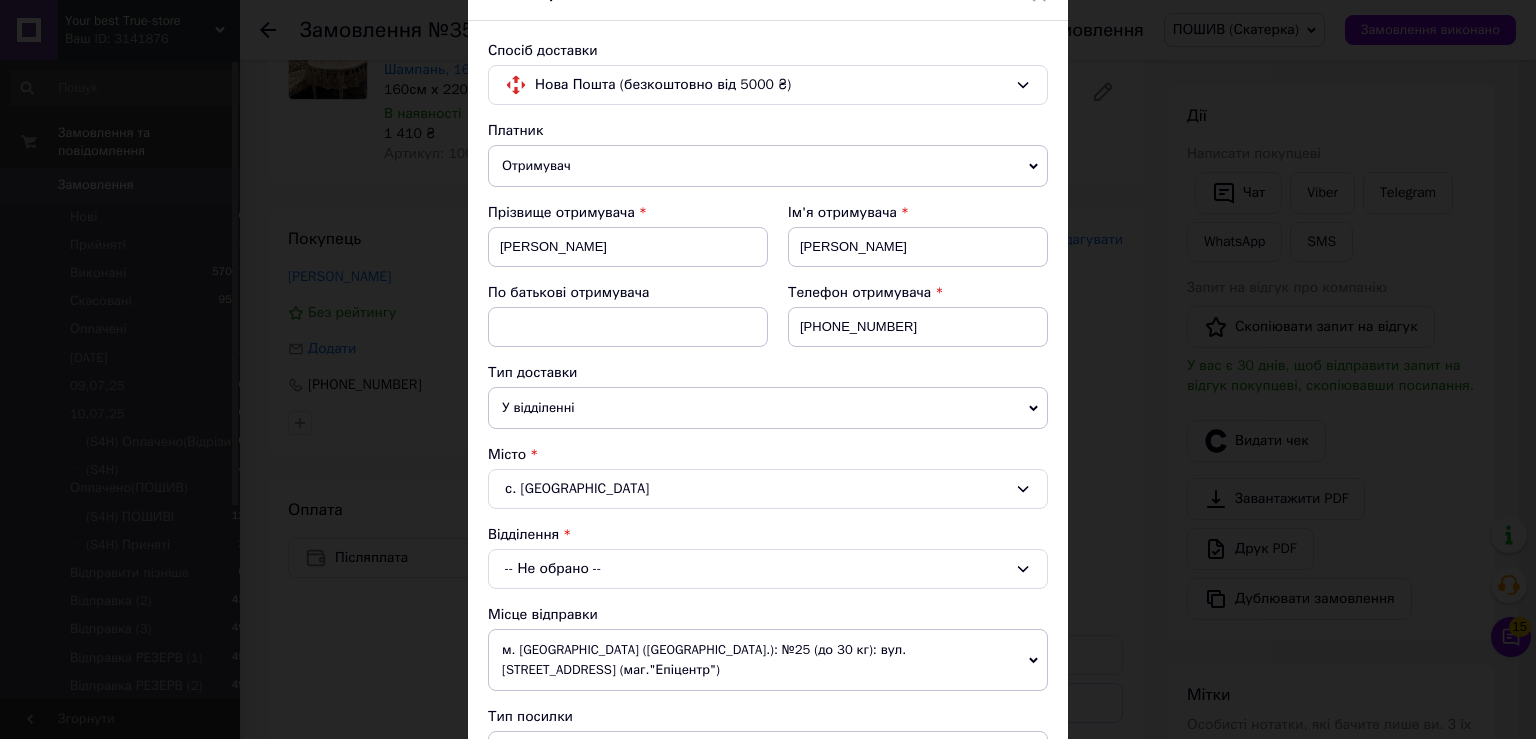 click on "-- Не обрано --" at bounding box center [768, 569] 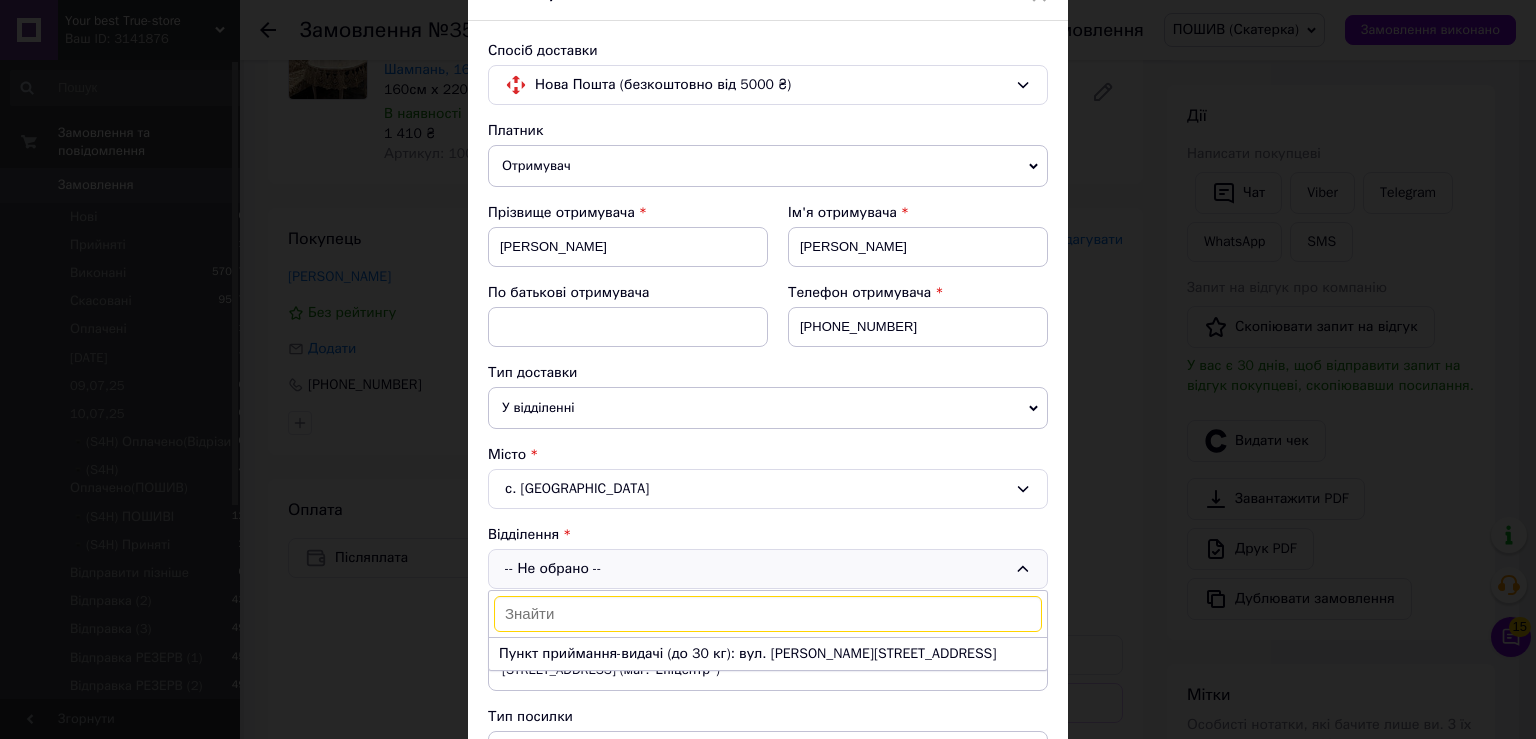 click on "-- Не обрано -- Пункт приймання-видачі (до 30 кг): вул. [PERSON_NAME][STREET_ADDRESS]" at bounding box center (768, 569) 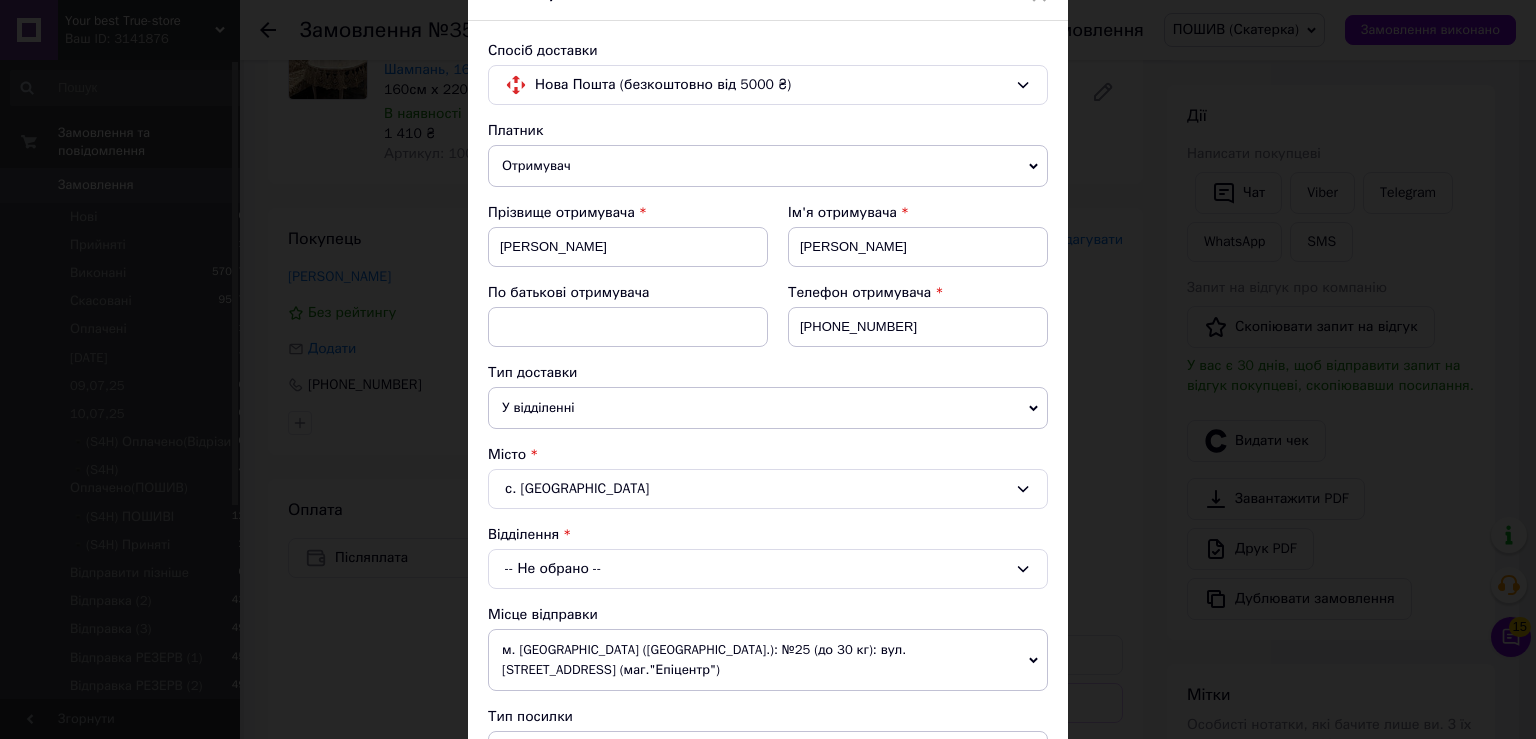 click on "-- Не обрано --" at bounding box center [768, 569] 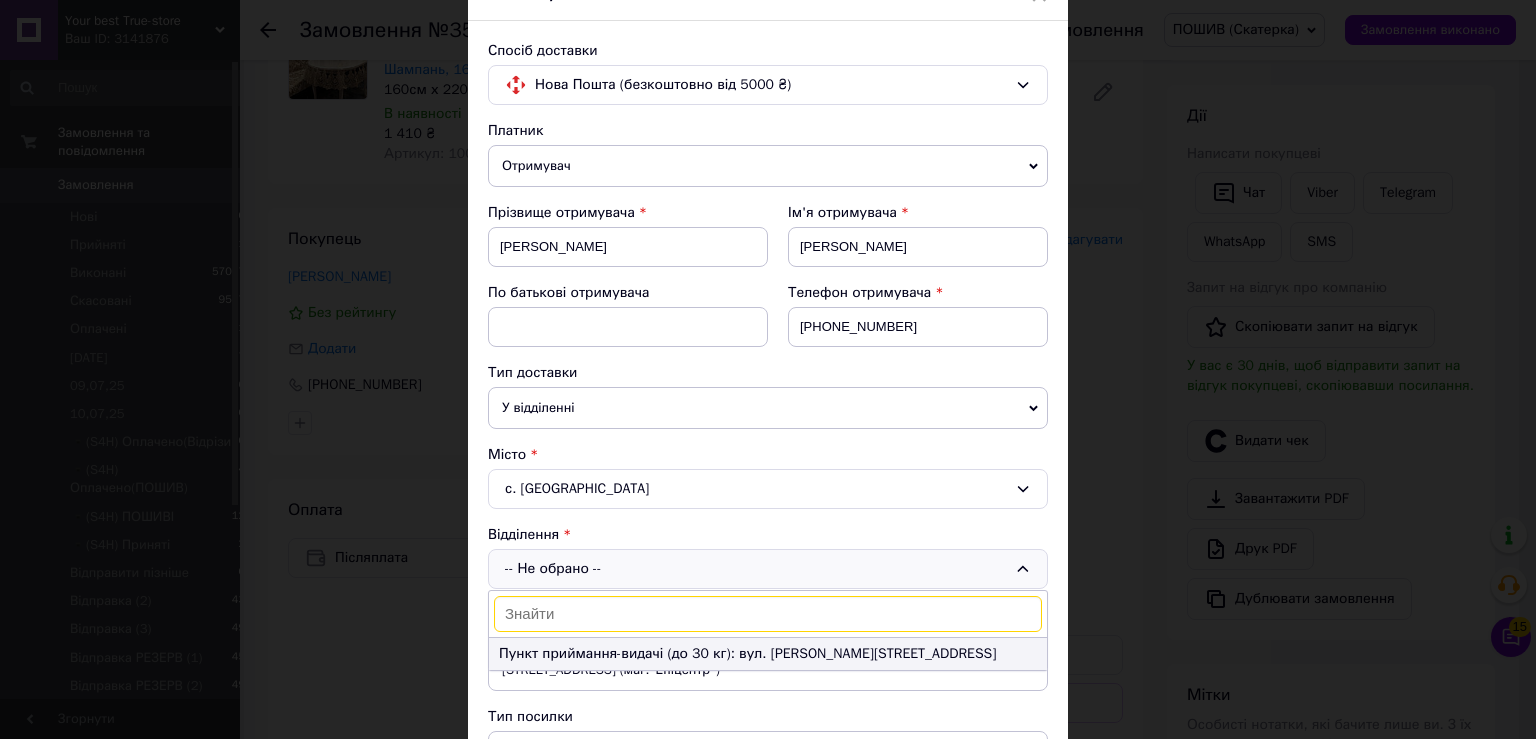 click on "Пункт приймання-видачі (до 30 кг): вул. [PERSON_NAME][STREET_ADDRESS]" at bounding box center [768, 654] 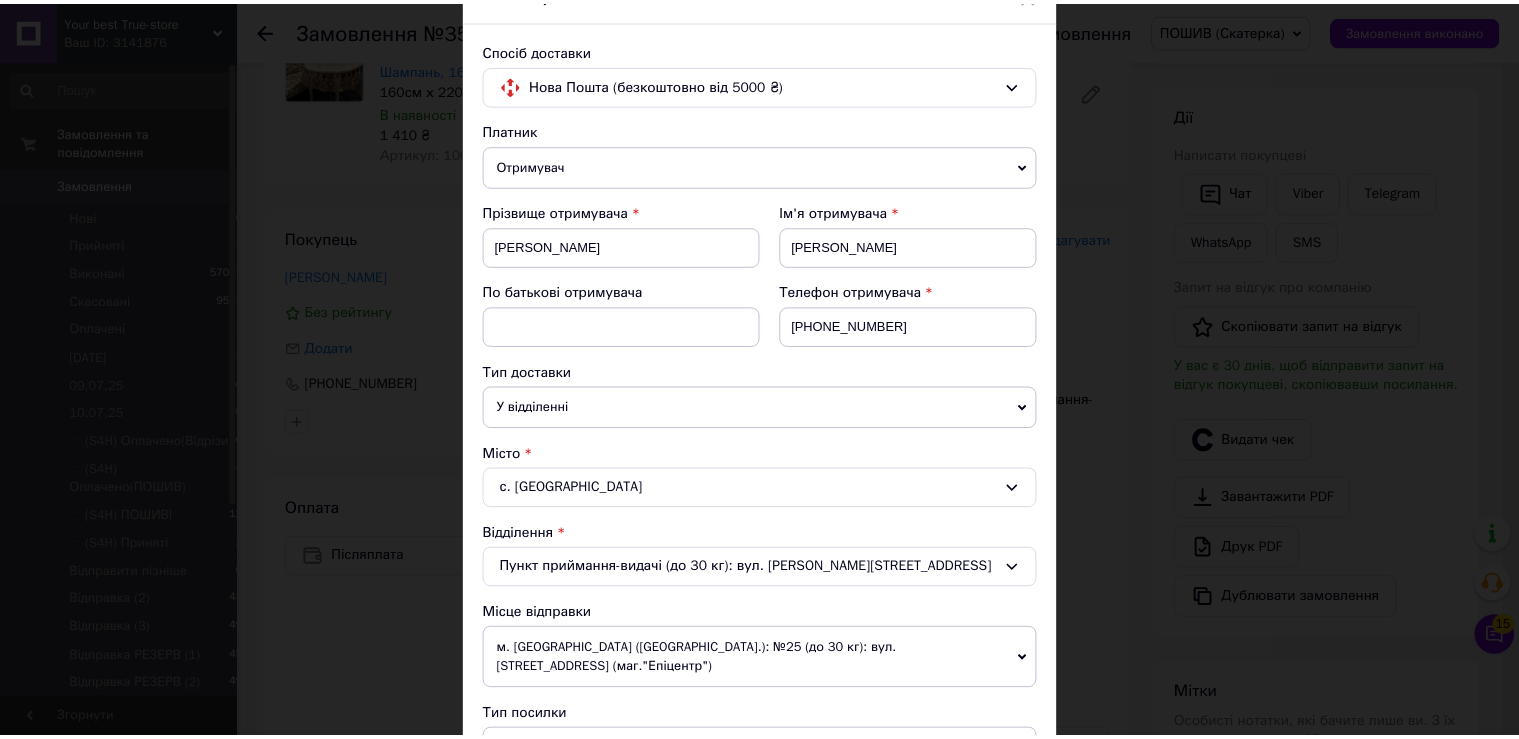 scroll, scrollTop: 781, scrollLeft: 0, axis: vertical 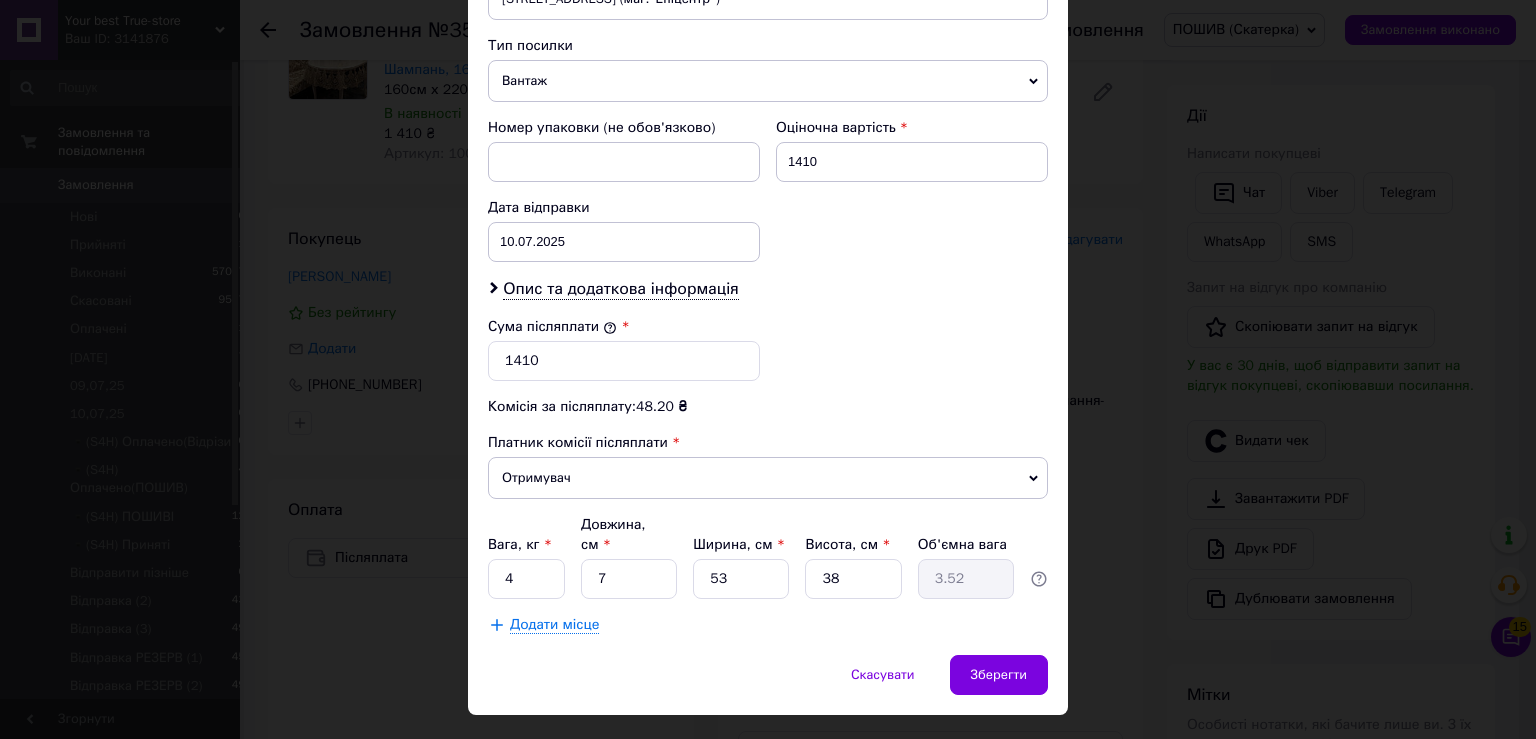 click on "Скасувати   Зберегти" at bounding box center (768, 685) 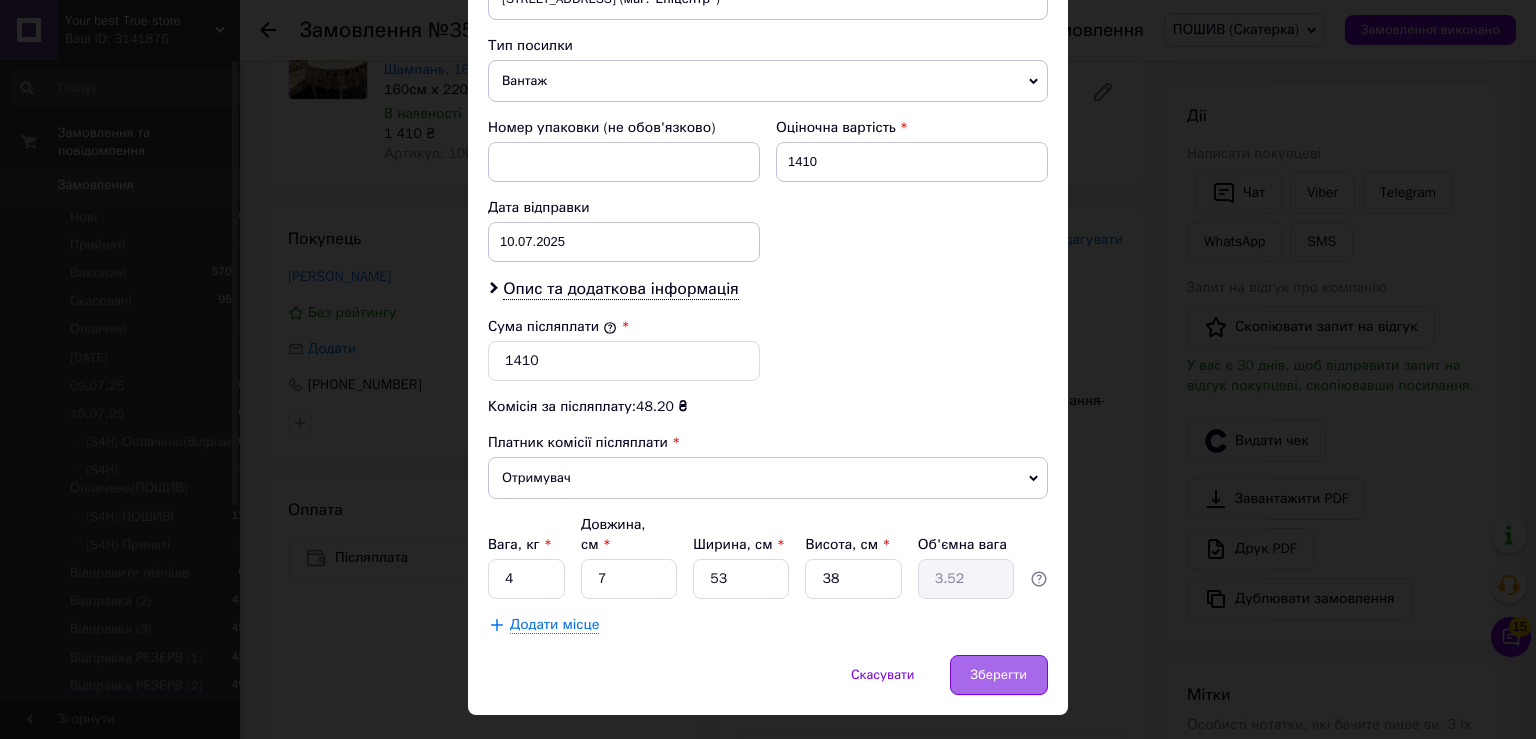 click on "Зберегти" at bounding box center (999, 675) 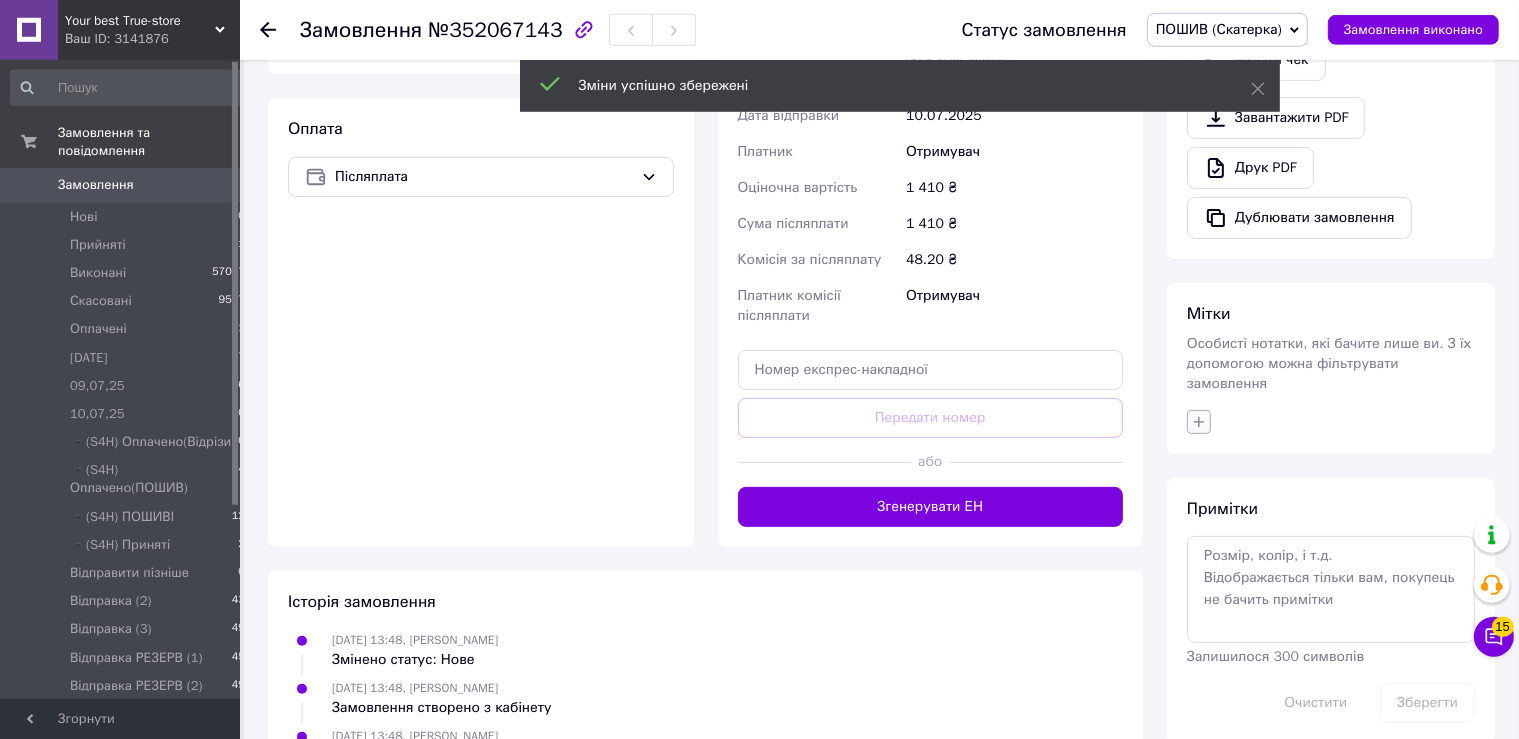 scroll, scrollTop: 633, scrollLeft: 0, axis: vertical 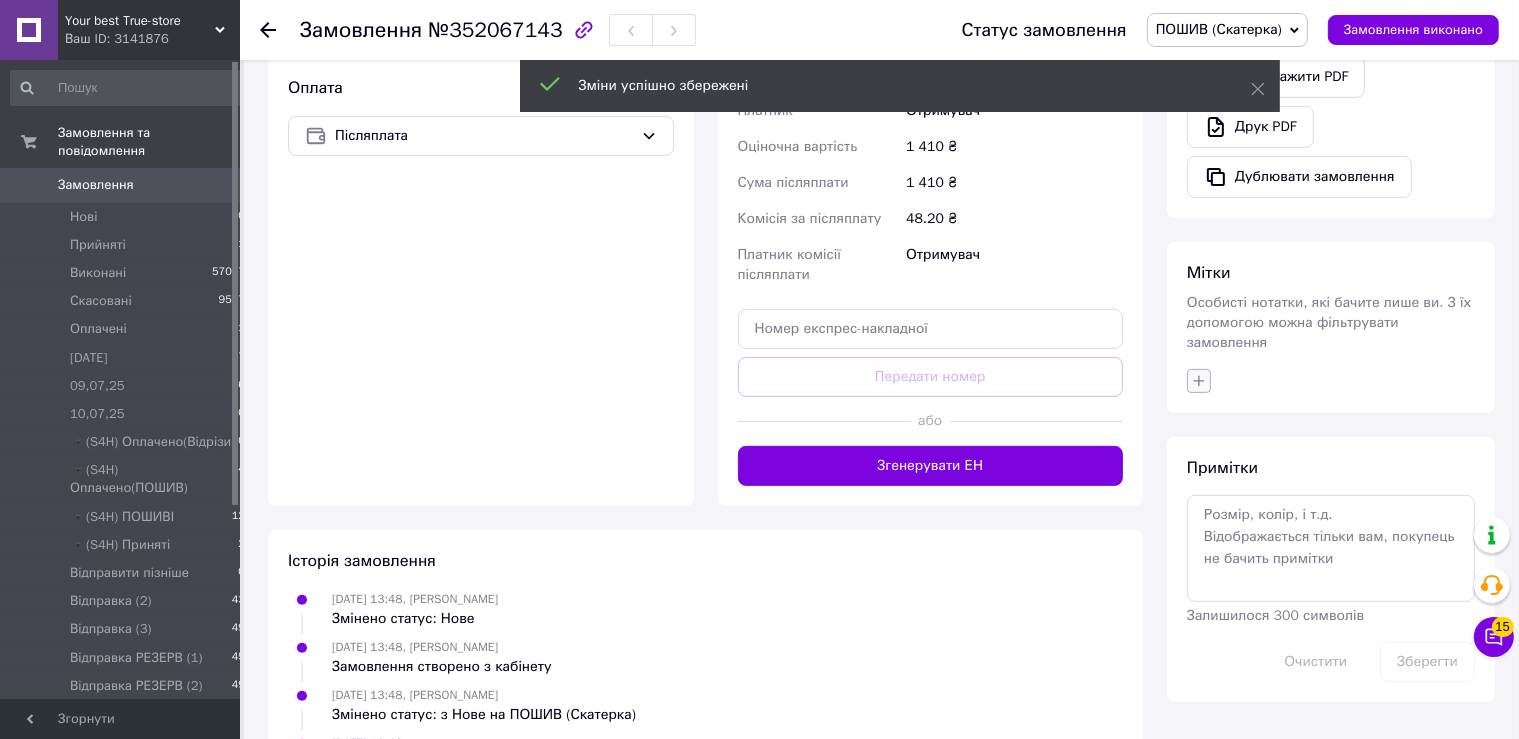 click on "Особисті нотатки, які бачите лише ви. З їх допомогою можна фільтрувати замовлення" at bounding box center (1329, 322) 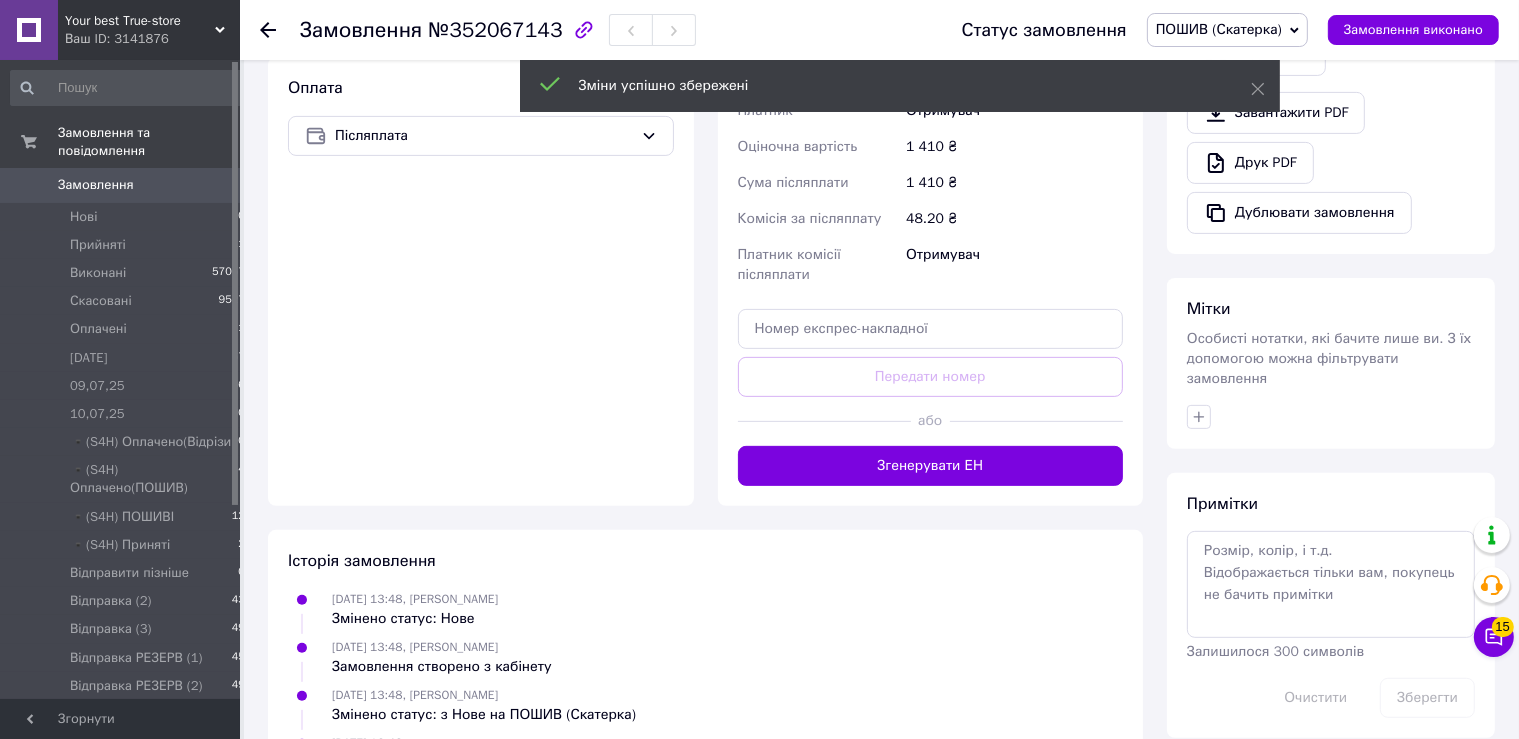 click on "Мітки Особисті нотатки, які бачите лише ви. З їх допомогою можна фільтрувати замовлення" at bounding box center [1331, 363] 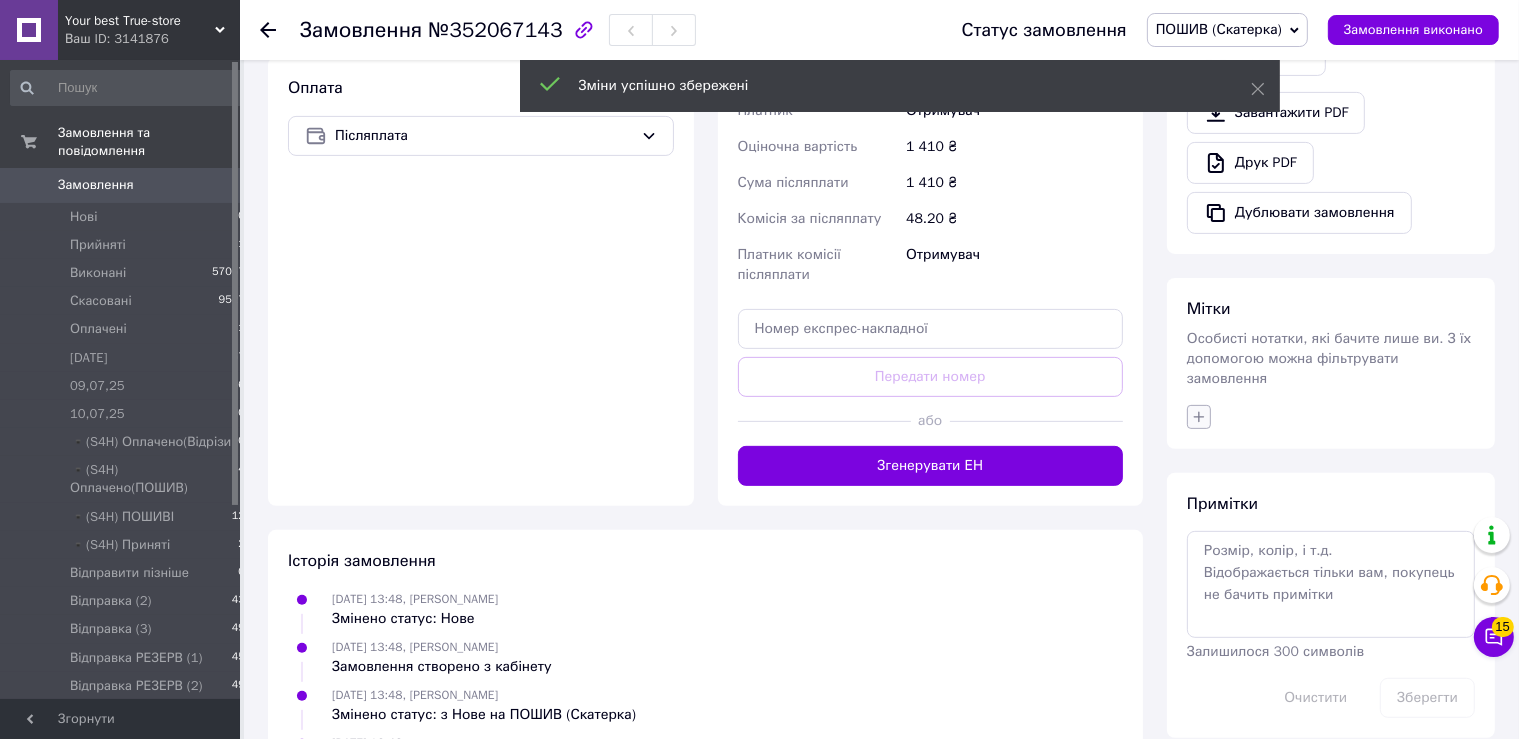 click 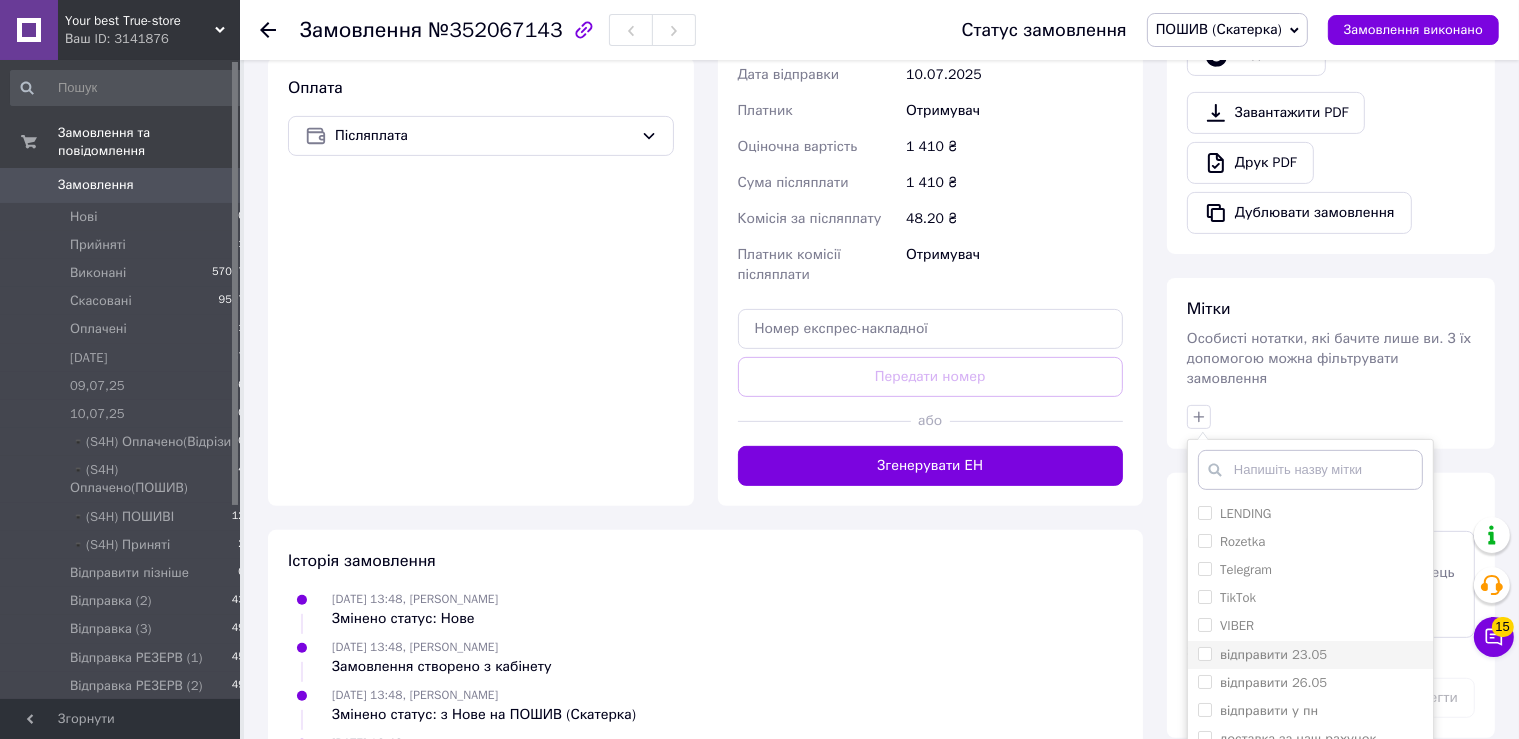 scroll, scrollTop: 837, scrollLeft: 0, axis: vertical 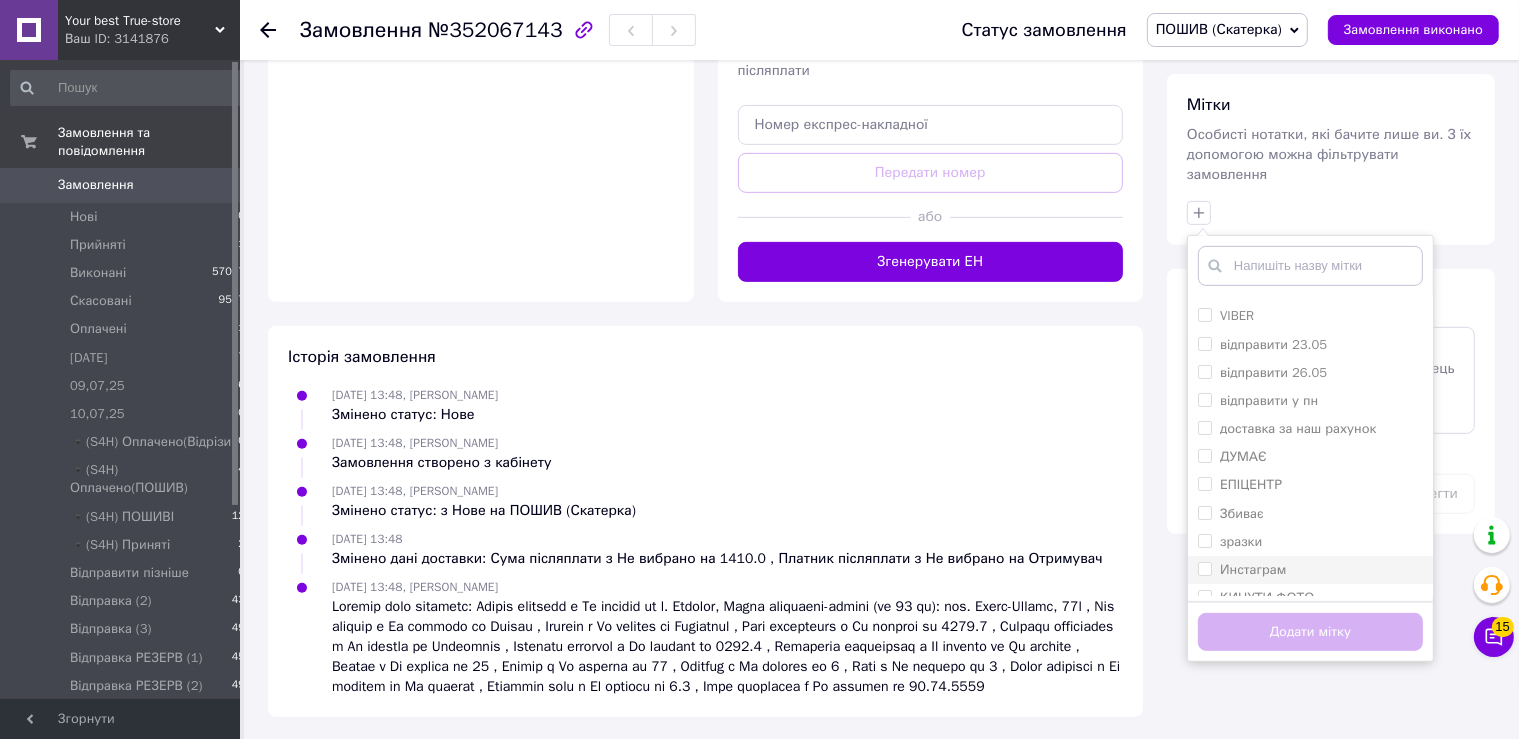 click on "Инстаграм" at bounding box center [1310, 570] 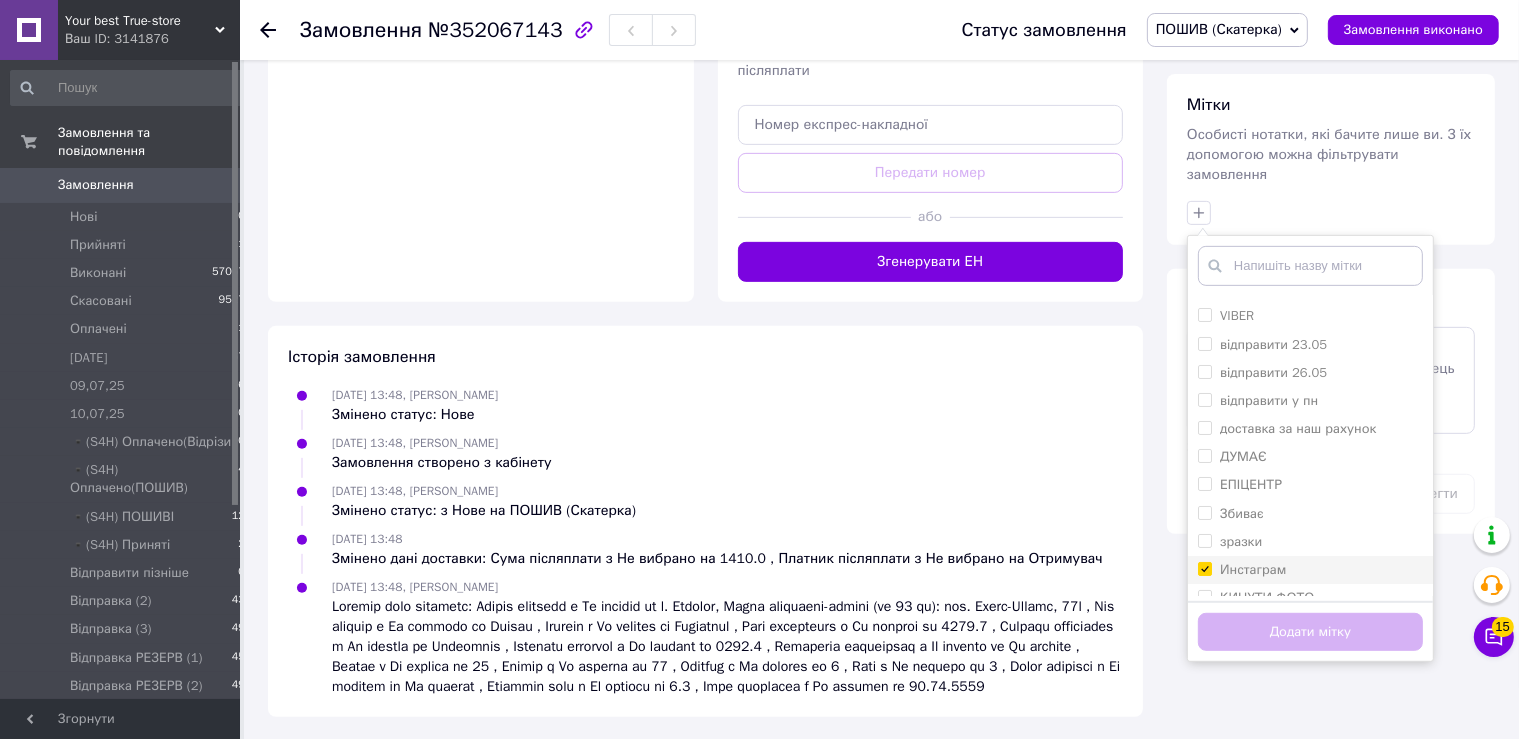 checkbox on "true" 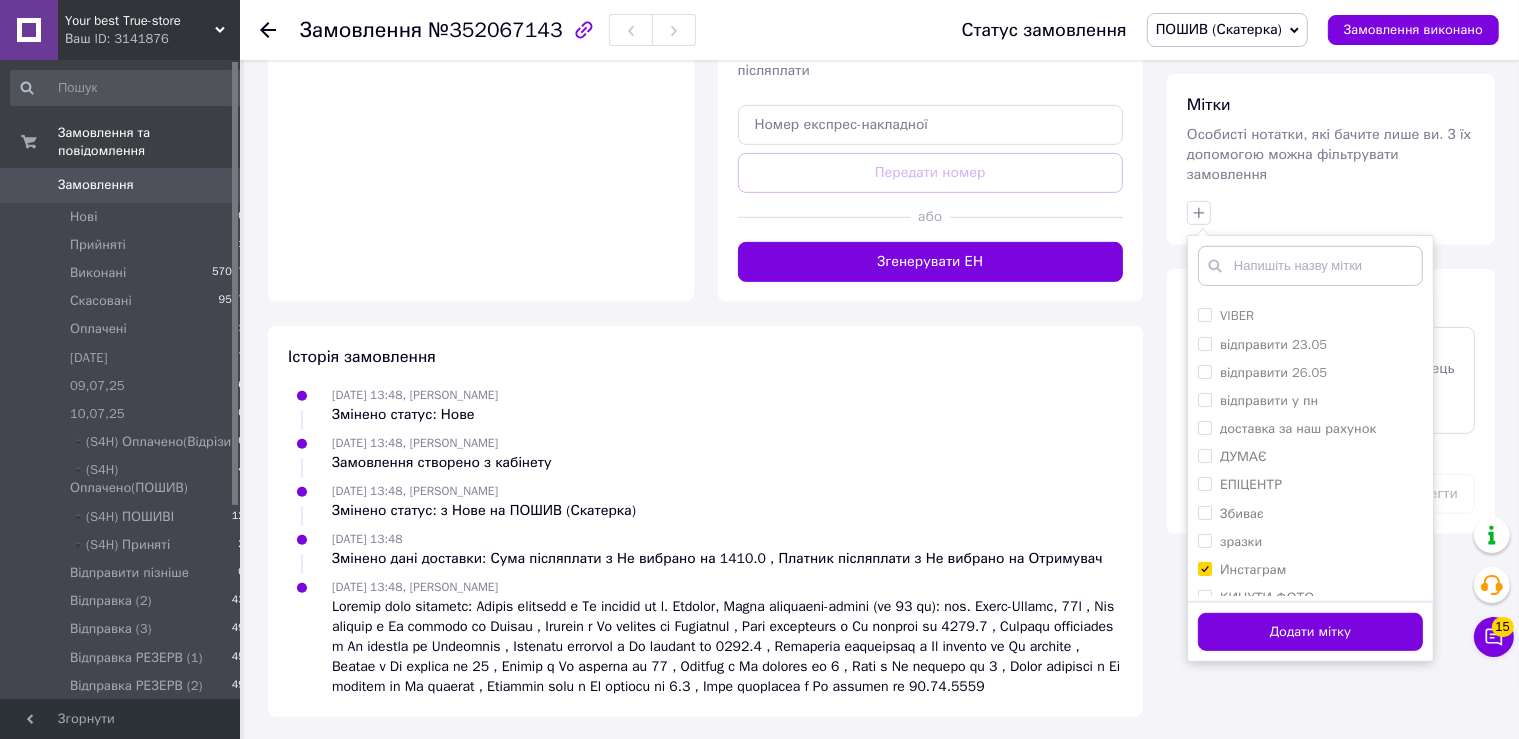 scroll, scrollTop: 528, scrollLeft: 0, axis: vertical 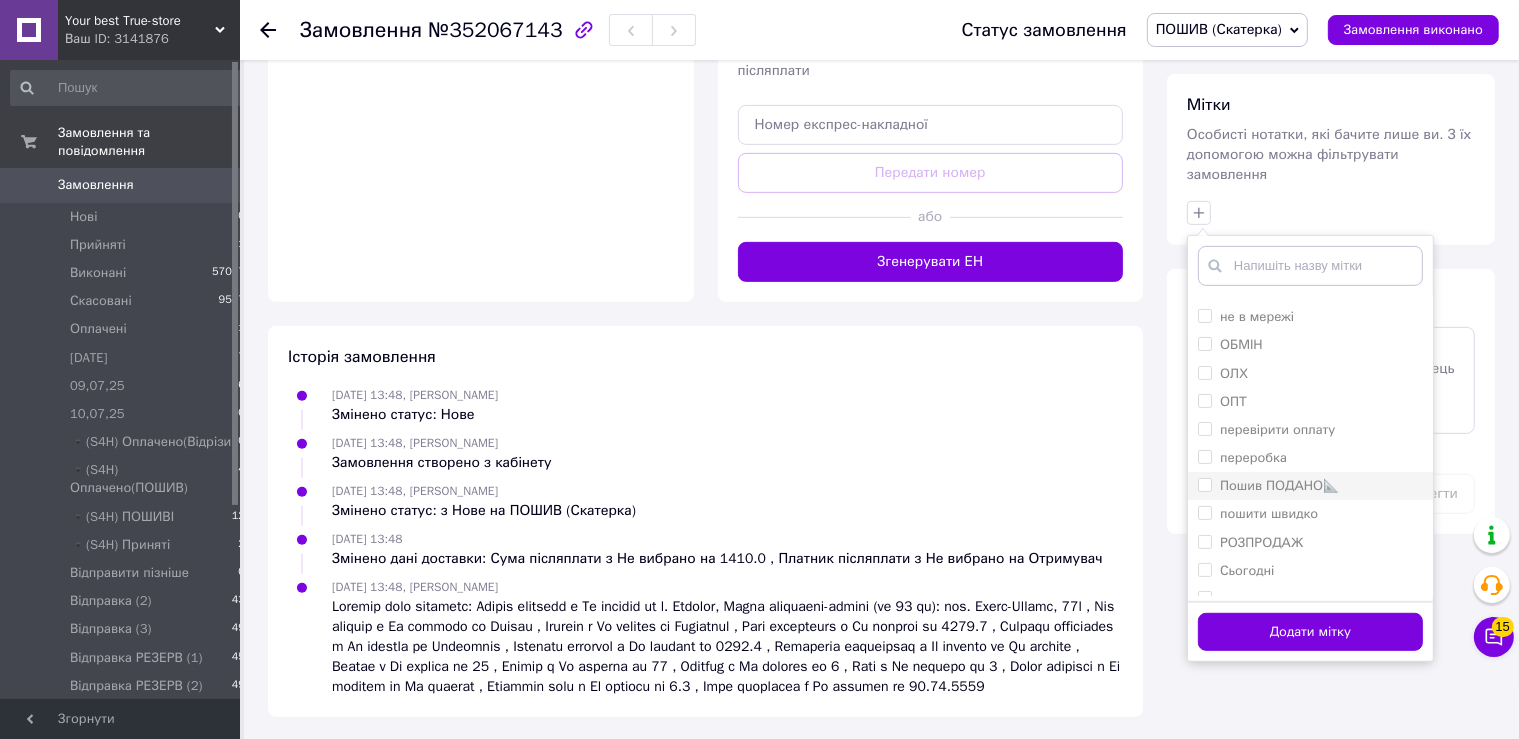 click on "Пошив ПОДАНО📐" at bounding box center (1279, 485) 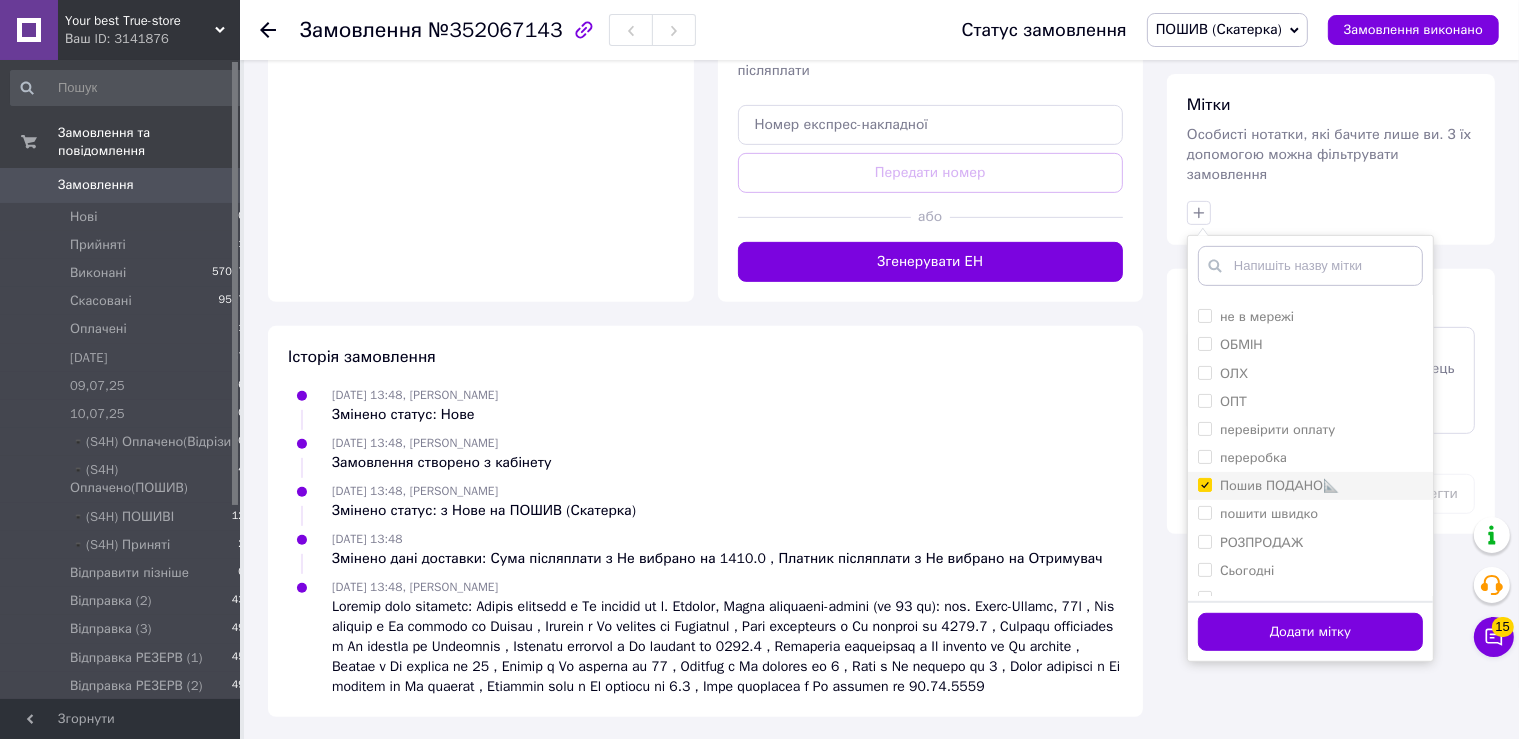 checkbox on "true" 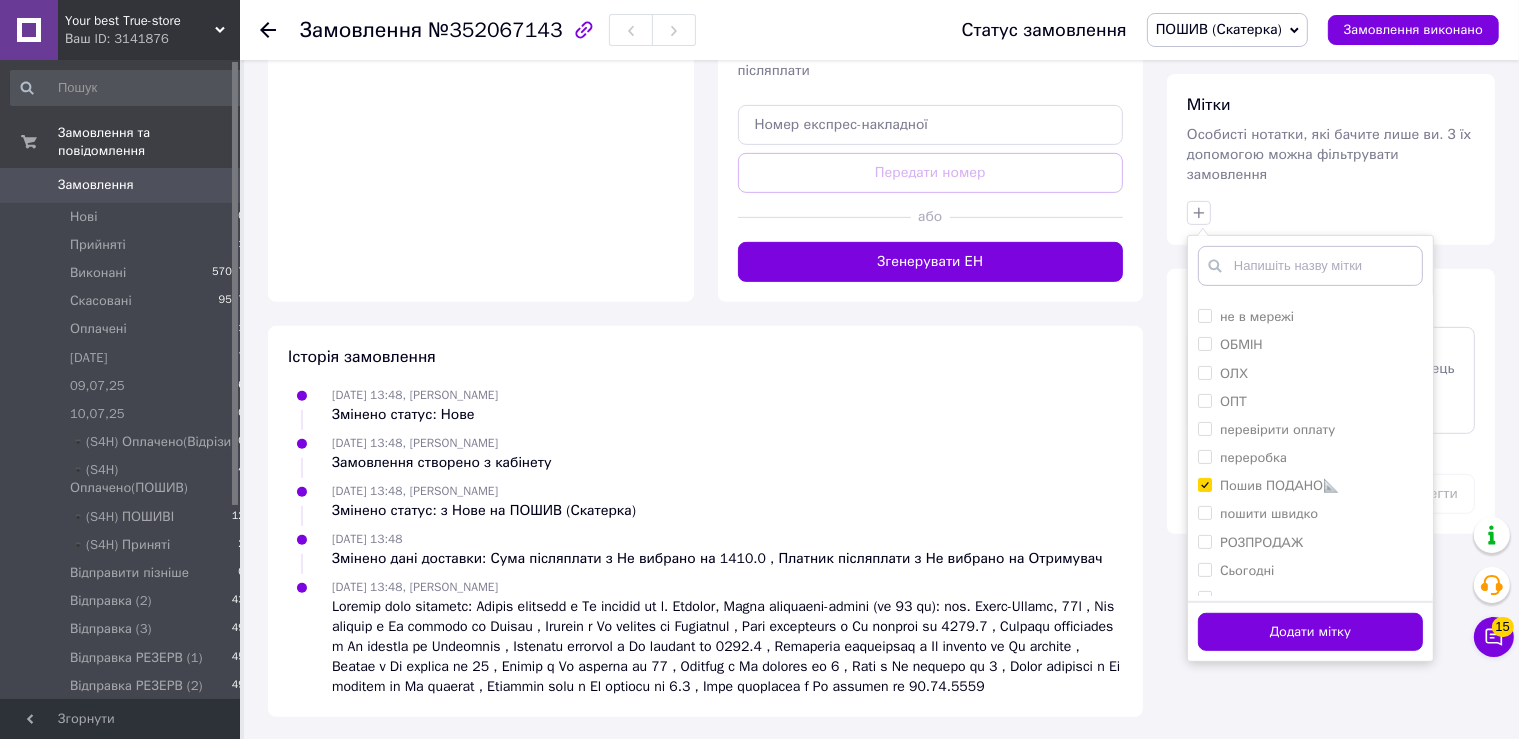 click on "Додати мітку" at bounding box center (1310, 632) 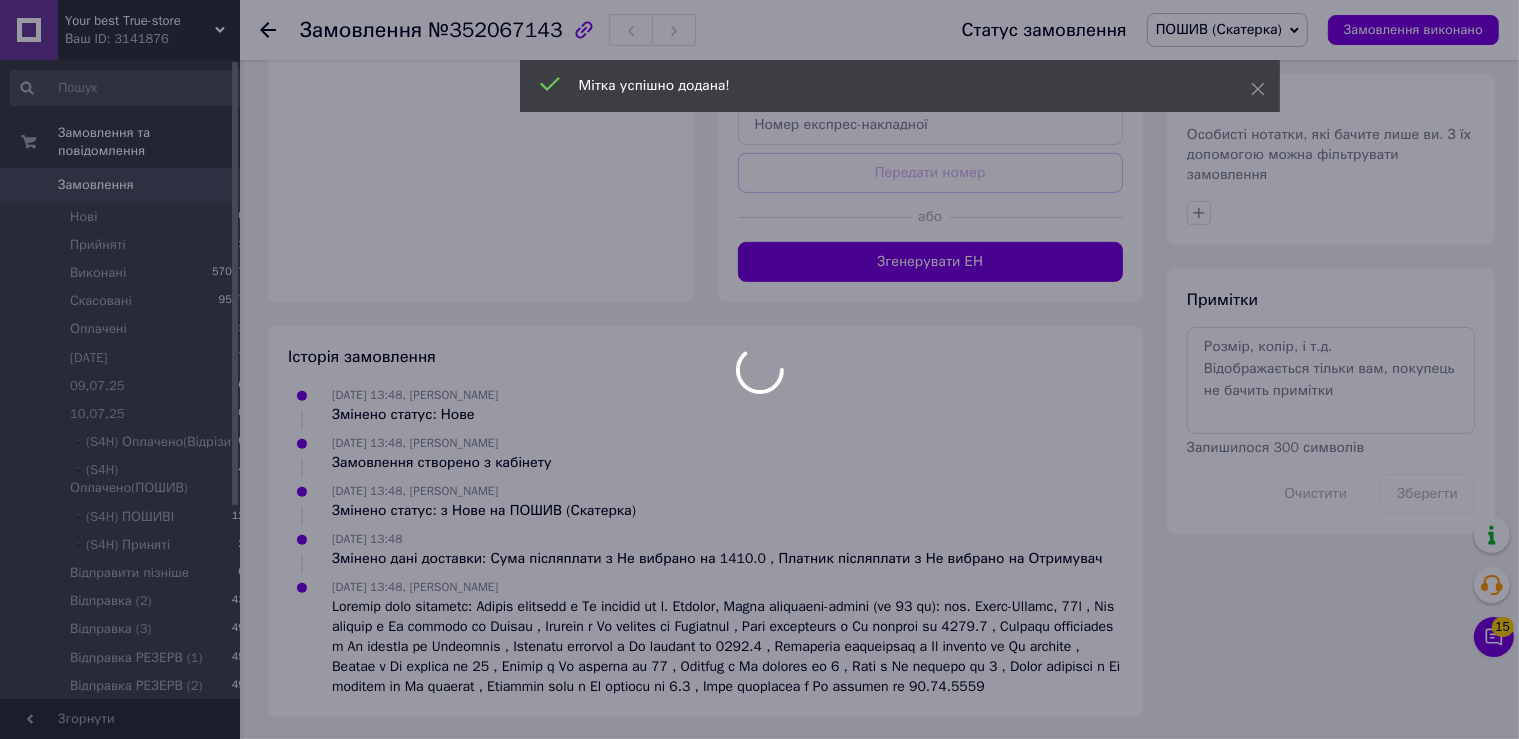 click at bounding box center [759, 369] 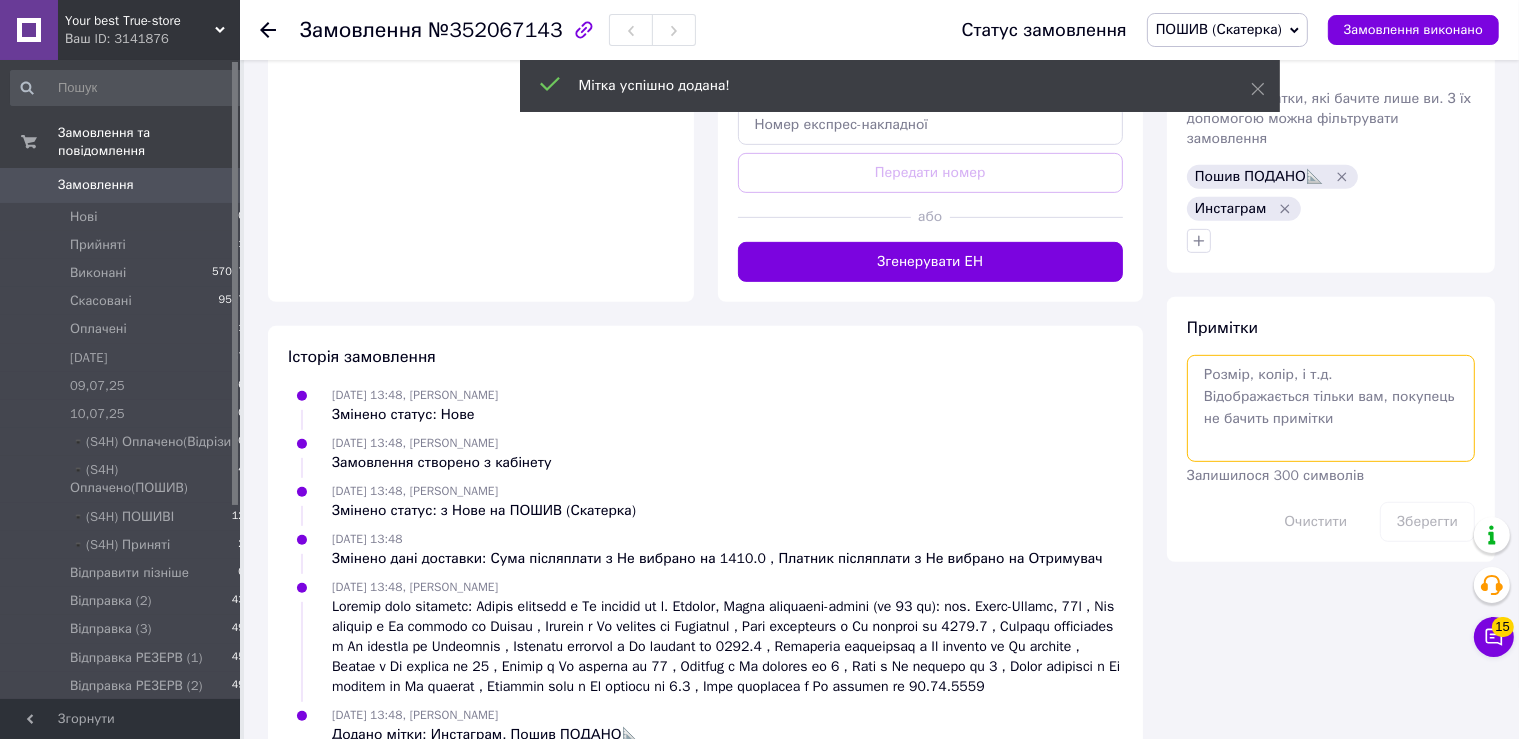 click at bounding box center [1331, 408] 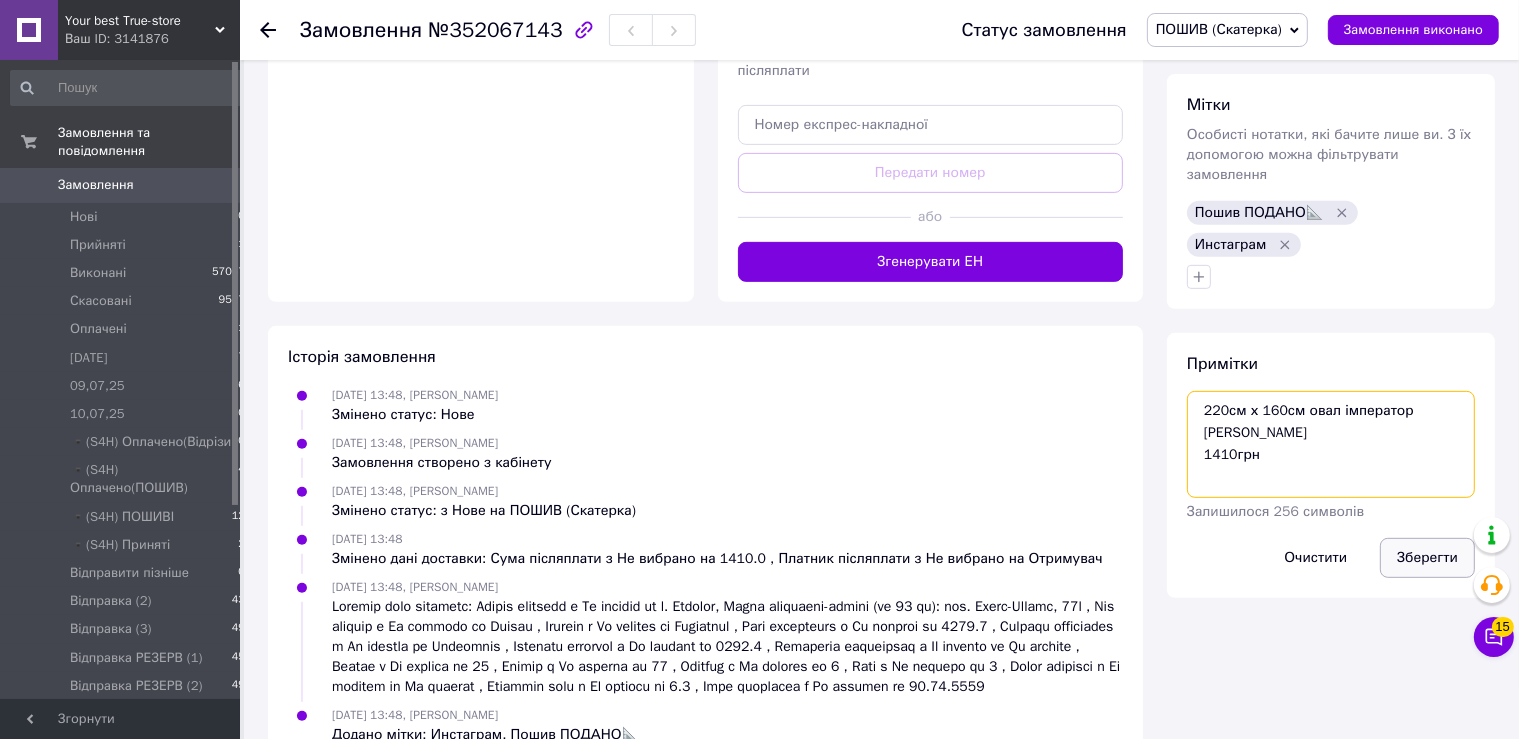 type on "220см х 160см овал імператор [PERSON_NAME]
1410грн" 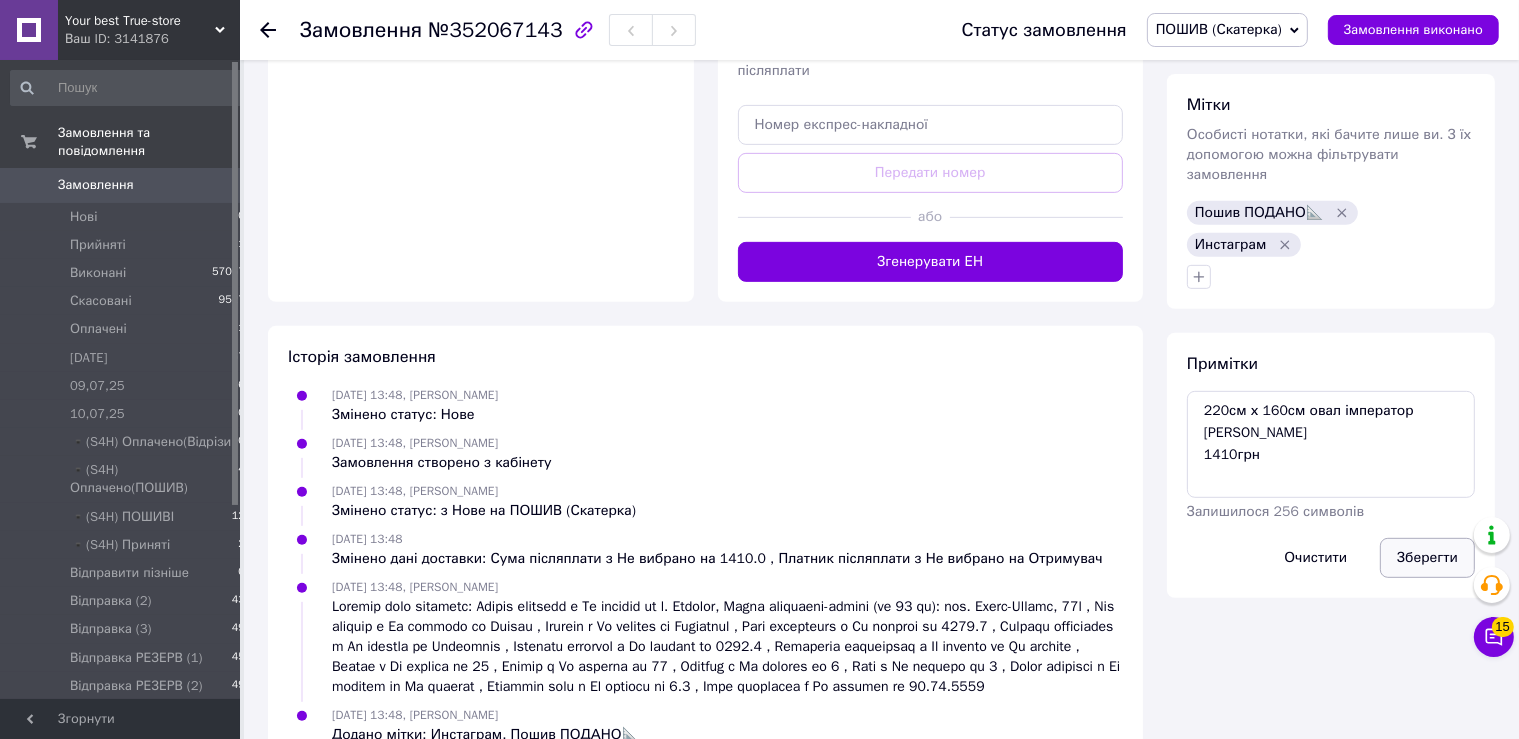 click on "Зберегти" at bounding box center [1427, 558] 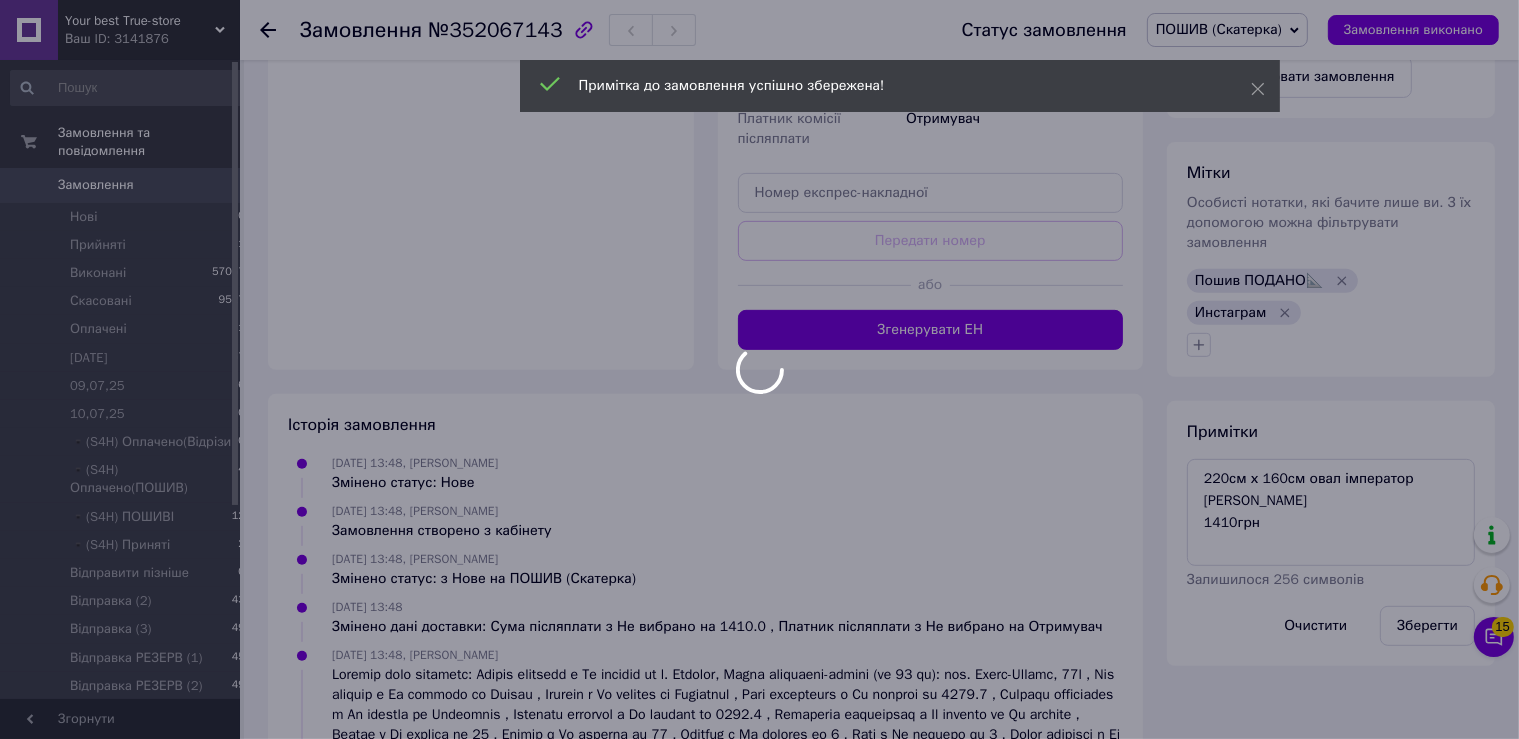 scroll, scrollTop: 837, scrollLeft: 0, axis: vertical 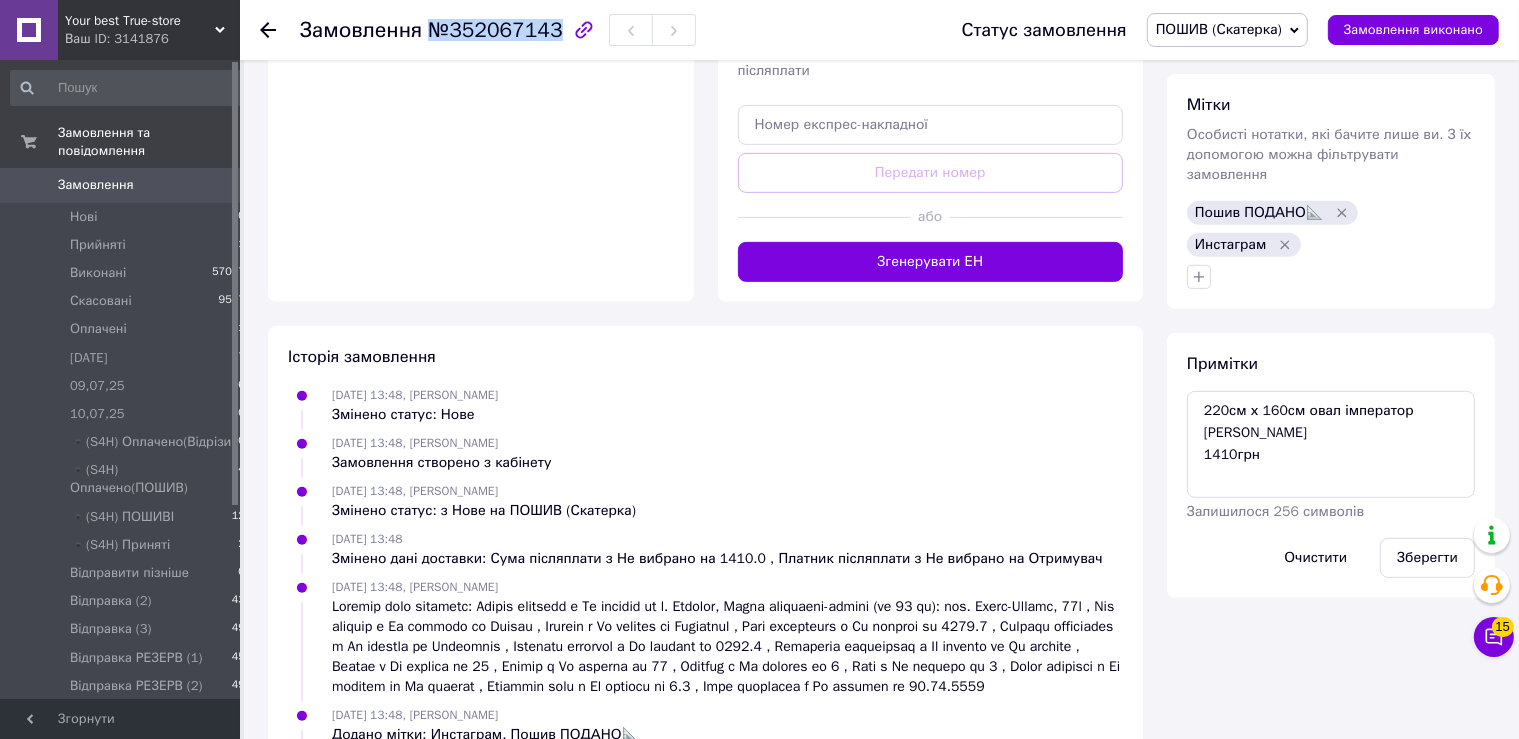 drag, startPoint x: 430, startPoint y: 18, endPoint x: 543, endPoint y: 33, distance: 113.99123 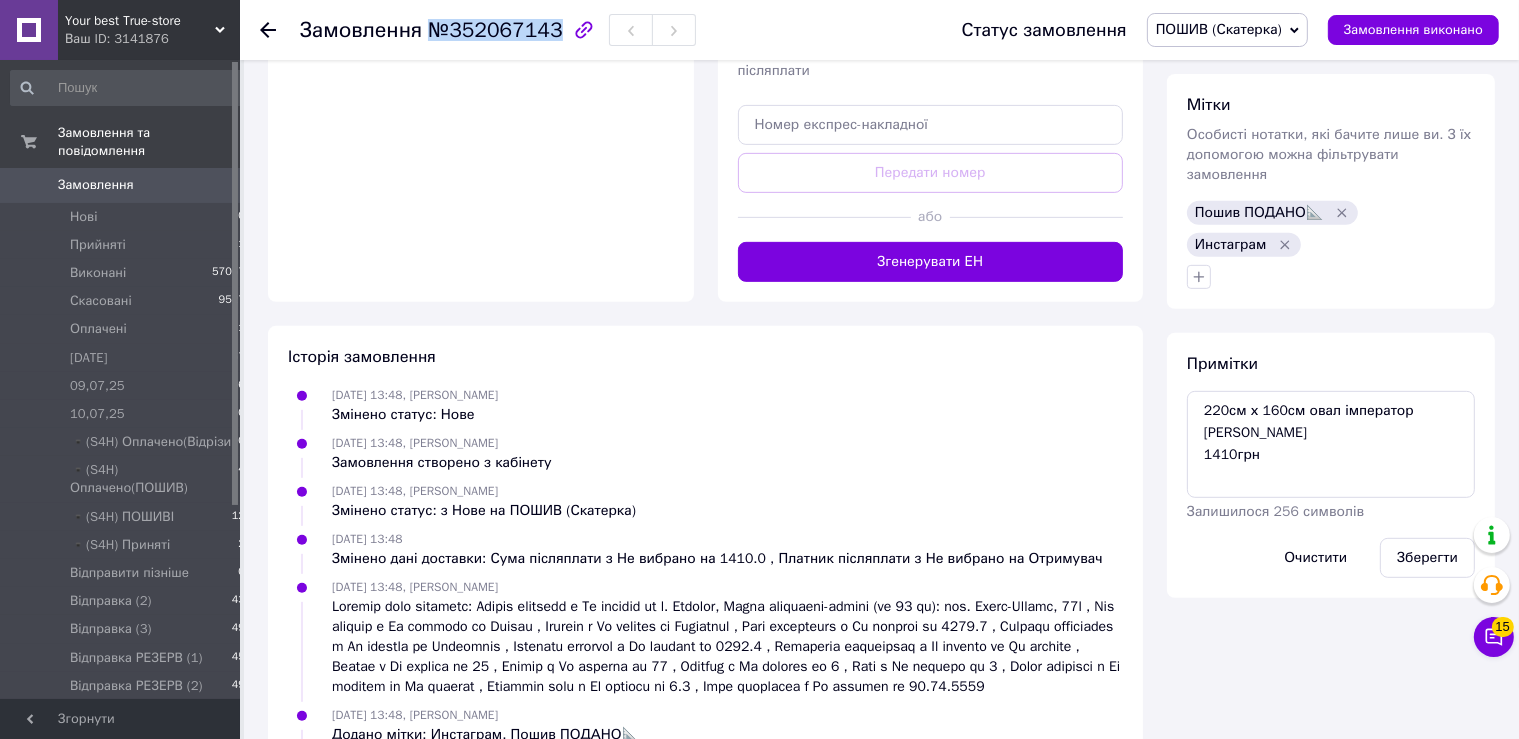 click on "Замовлення №352067143" at bounding box center (498, 30) 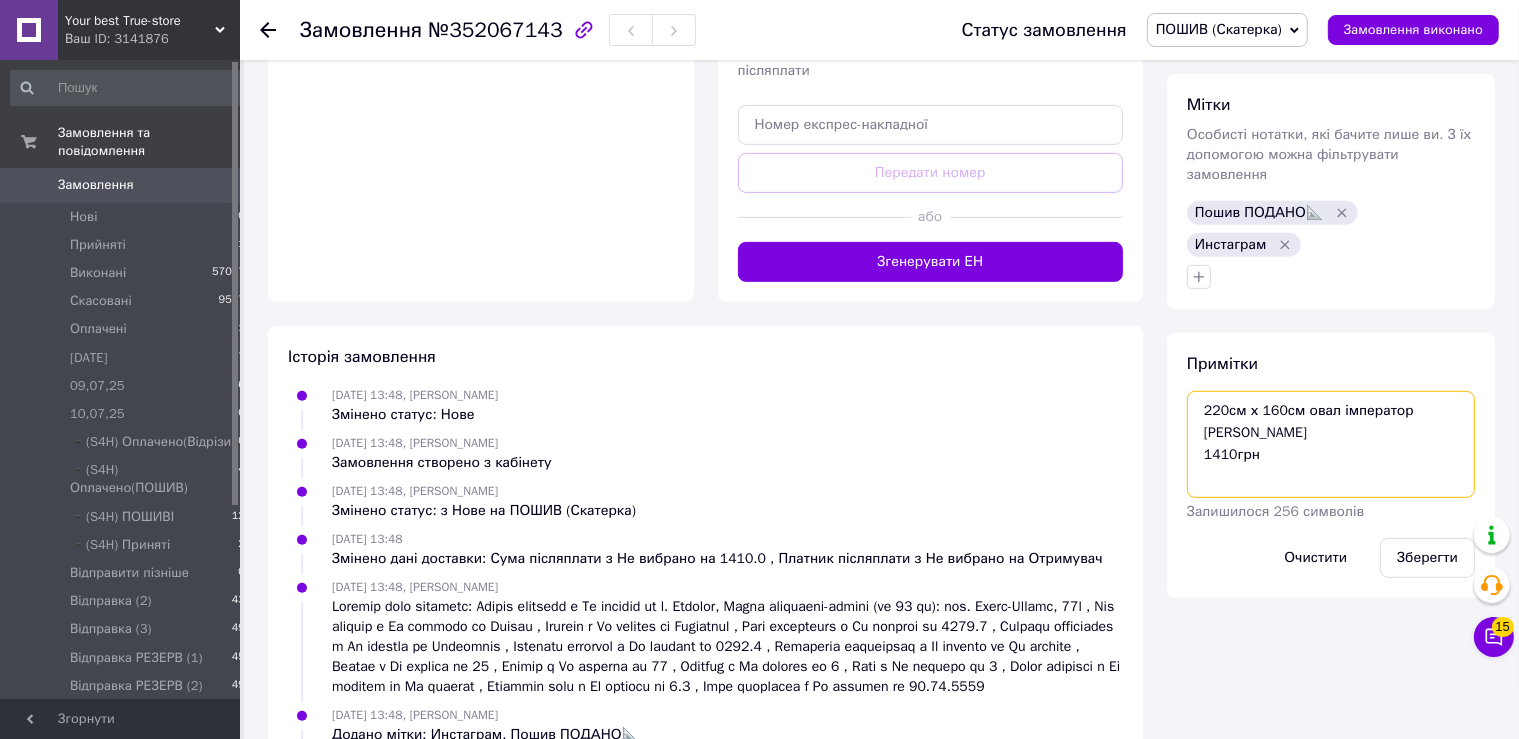 drag, startPoint x: 1208, startPoint y: 401, endPoint x: 1183, endPoint y: 387, distance: 28.653097 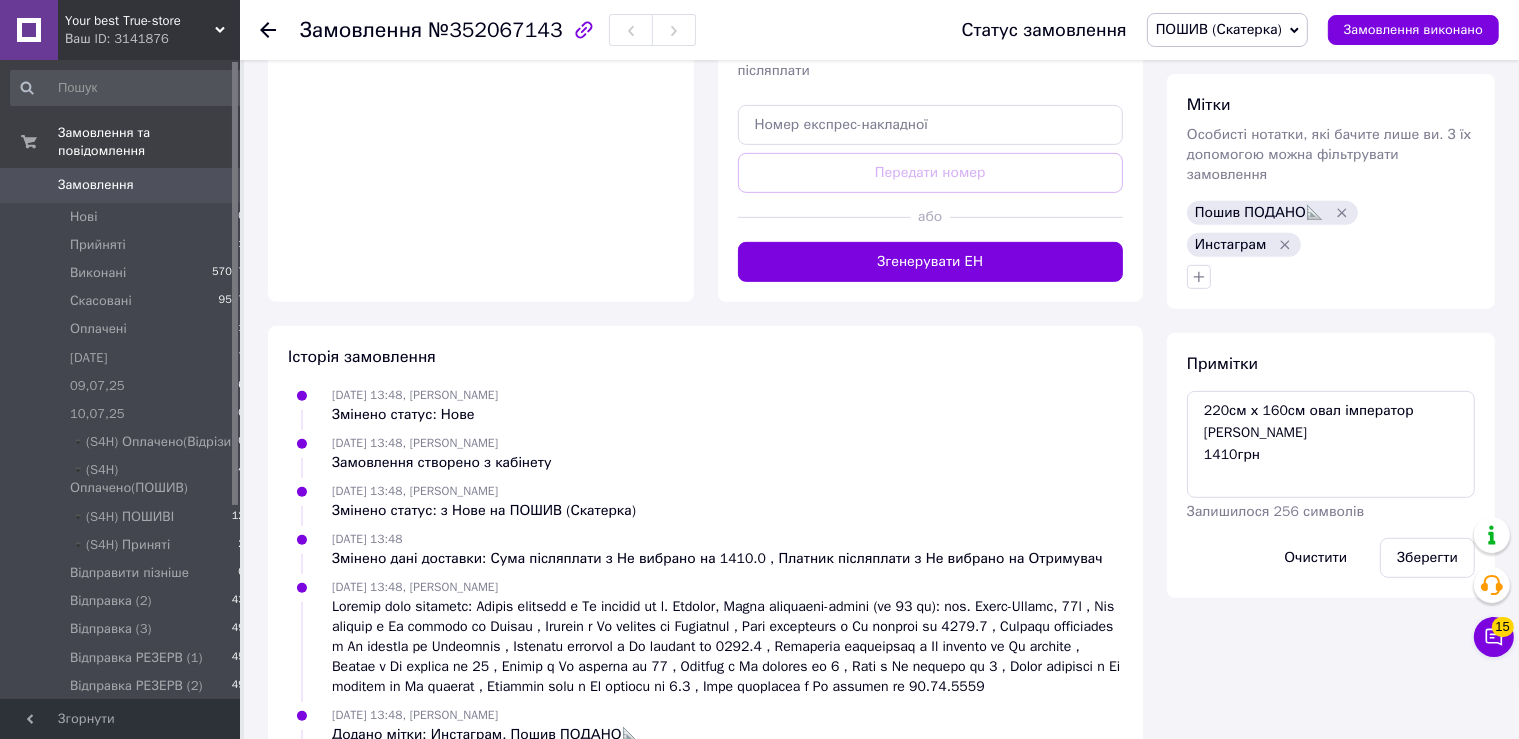 click on "Примітки 220см х 160см овал імператор [PERSON_NAME]
1410грн Залишилося 256 символів Очистити Зберегти" at bounding box center [1331, 465] 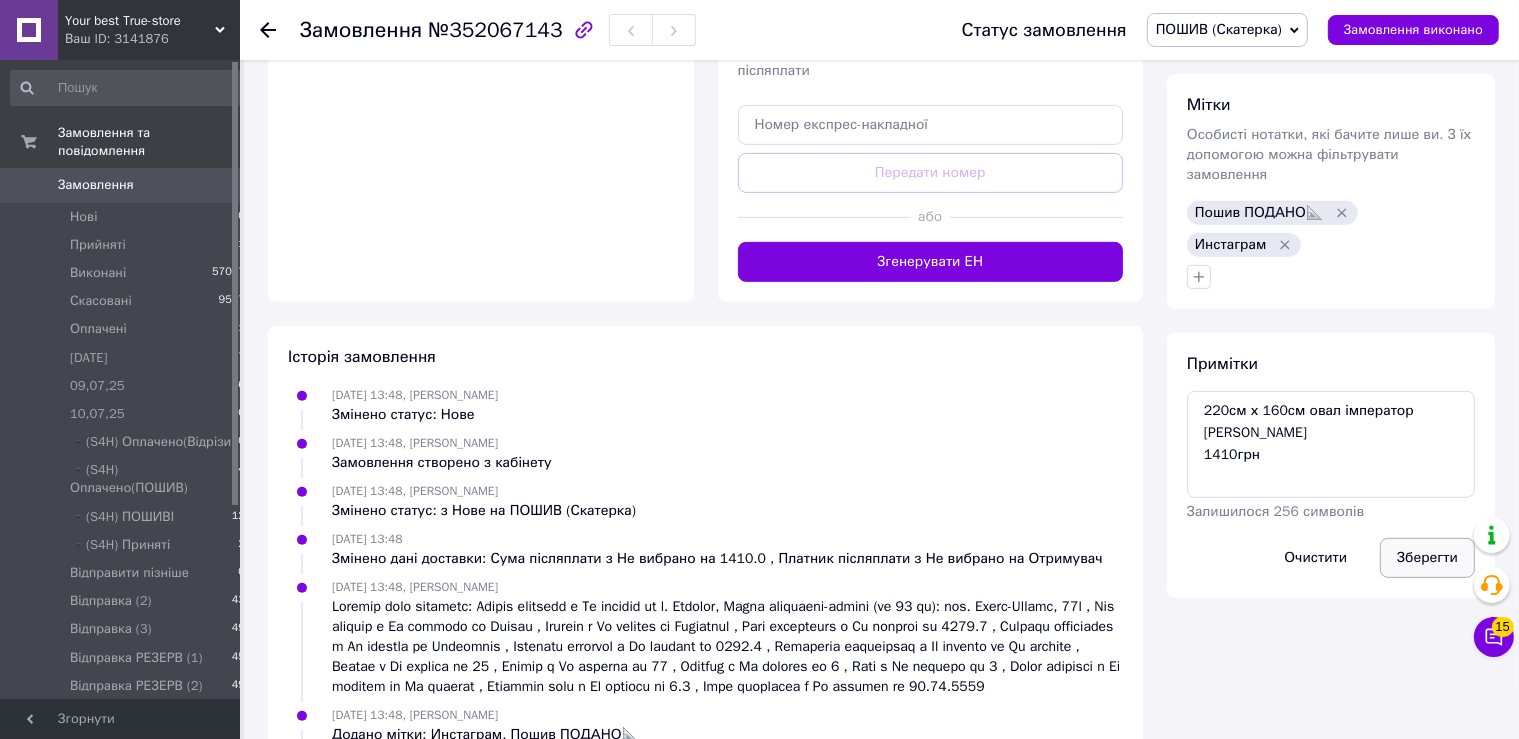 click on "Зберегти" at bounding box center [1427, 558] 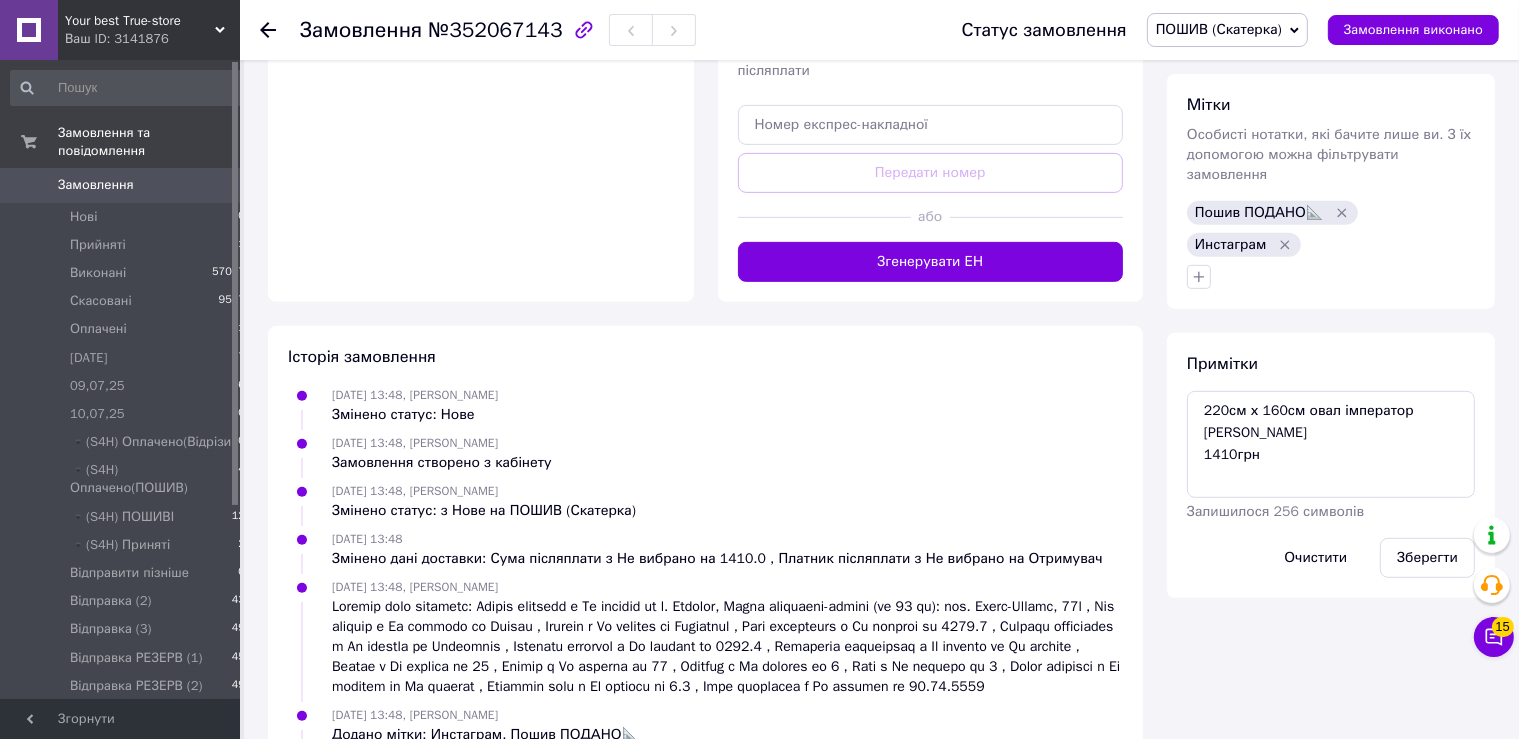 click on "Замовлення" at bounding box center [121, 185] 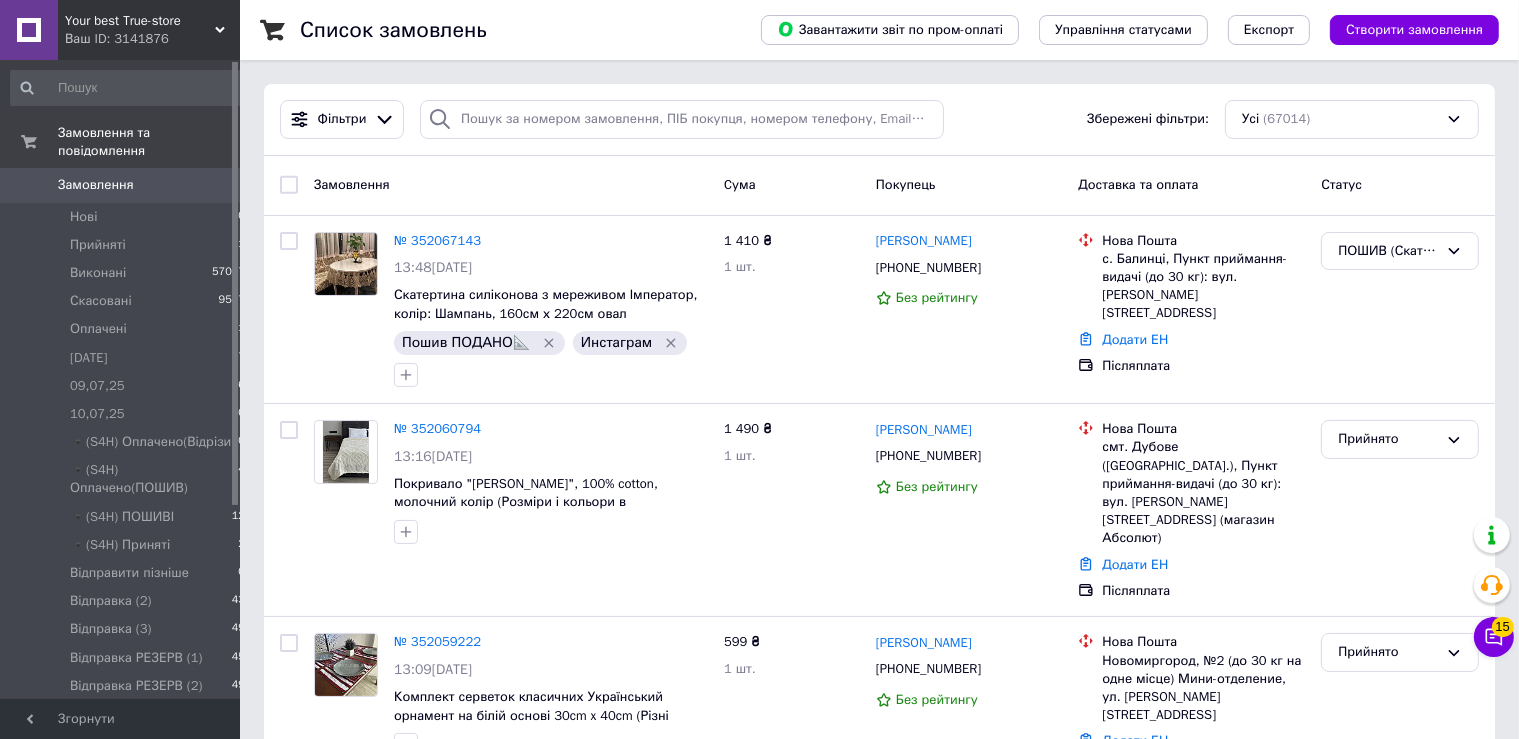 click on "Замовлення 0" at bounding box center (128, 185) 